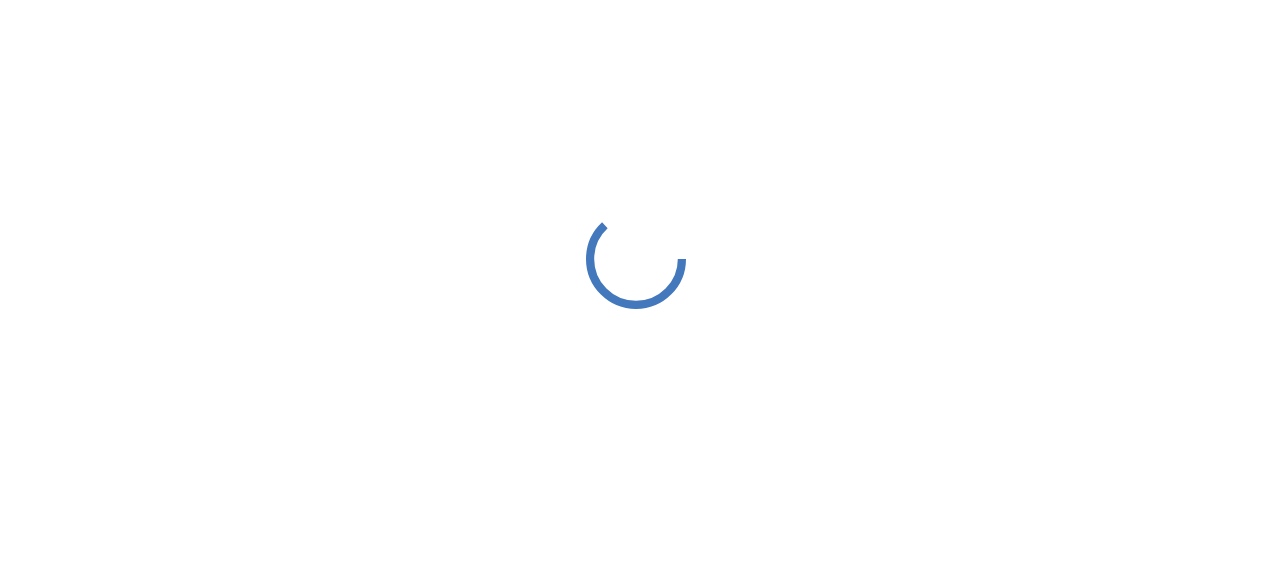 scroll, scrollTop: 0, scrollLeft: 0, axis: both 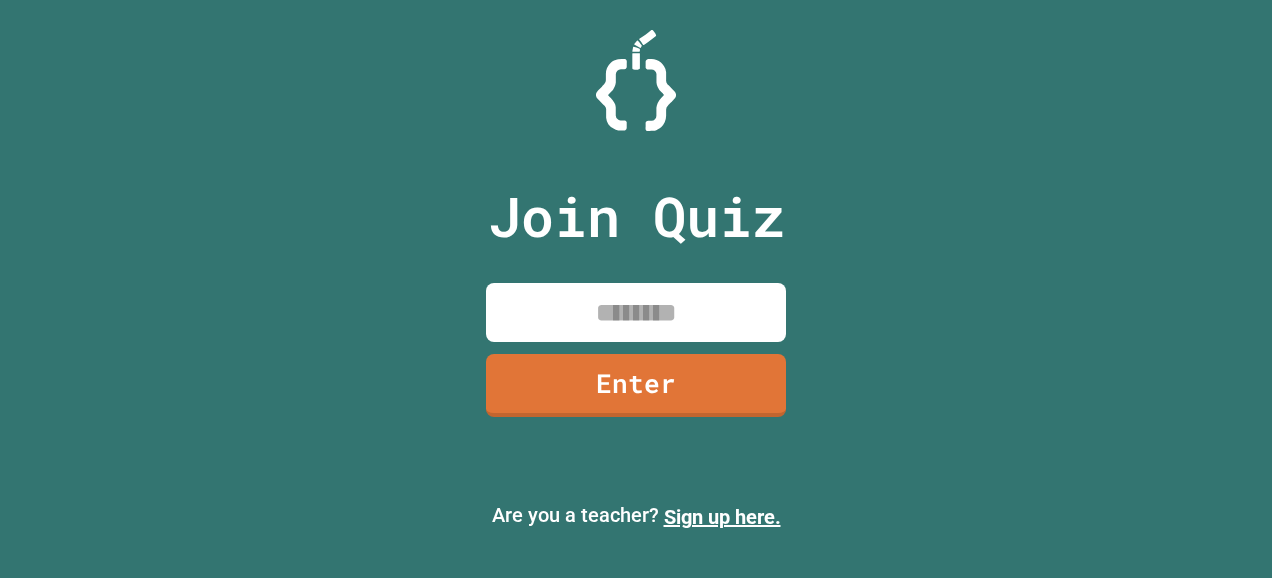 click at bounding box center (636, 312) 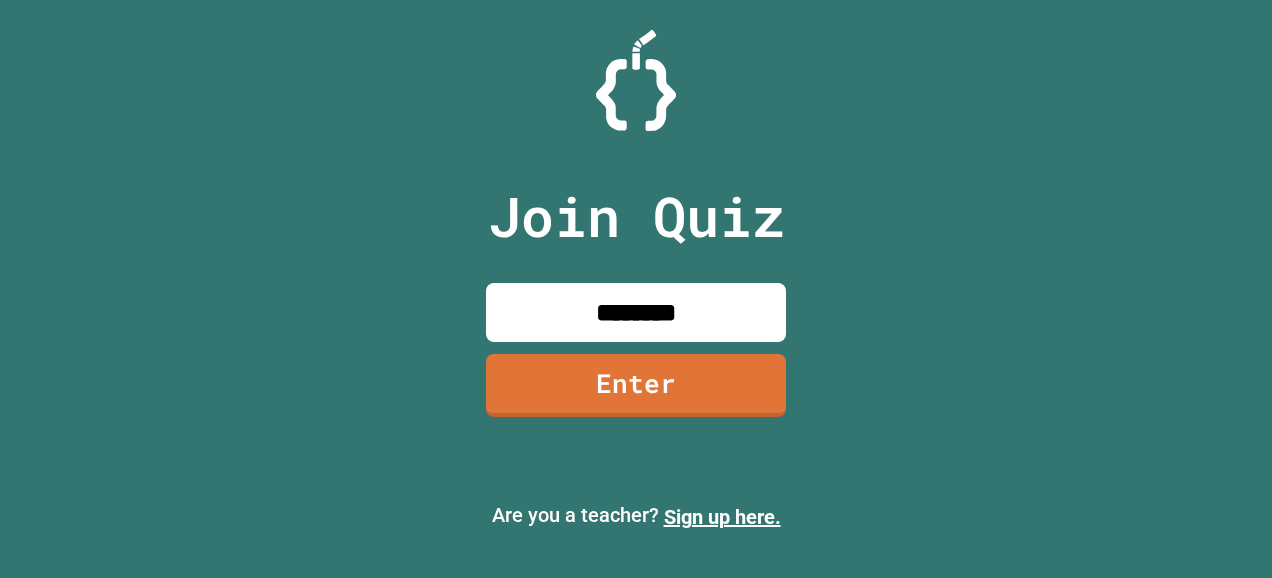 type on "********" 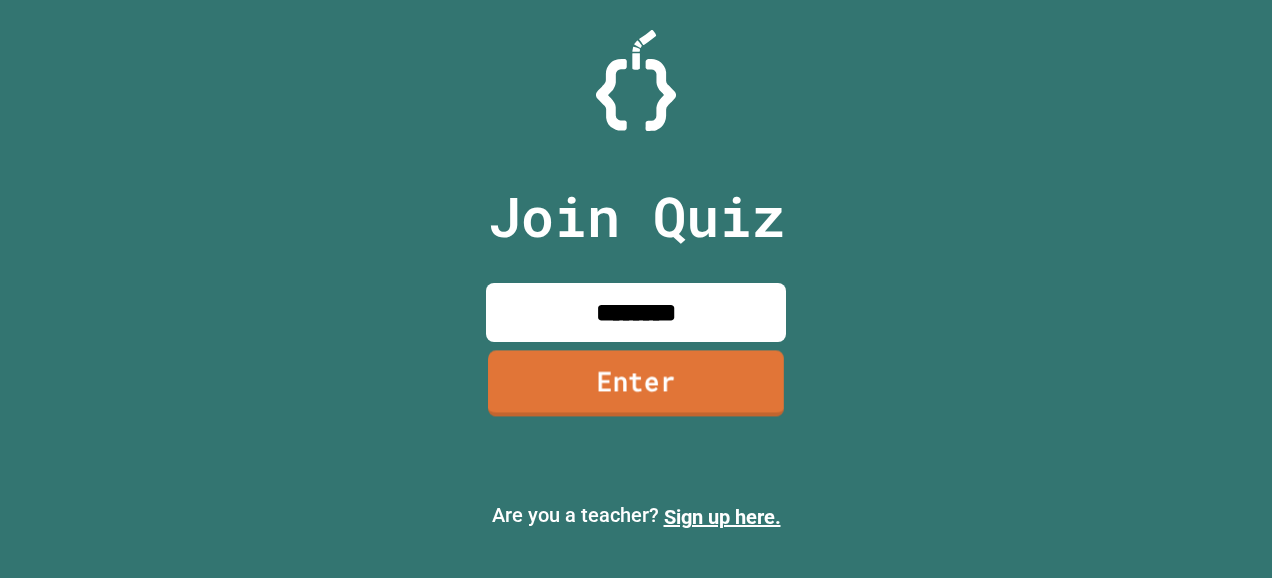 click on "Enter" at bounding box center [636, 384] 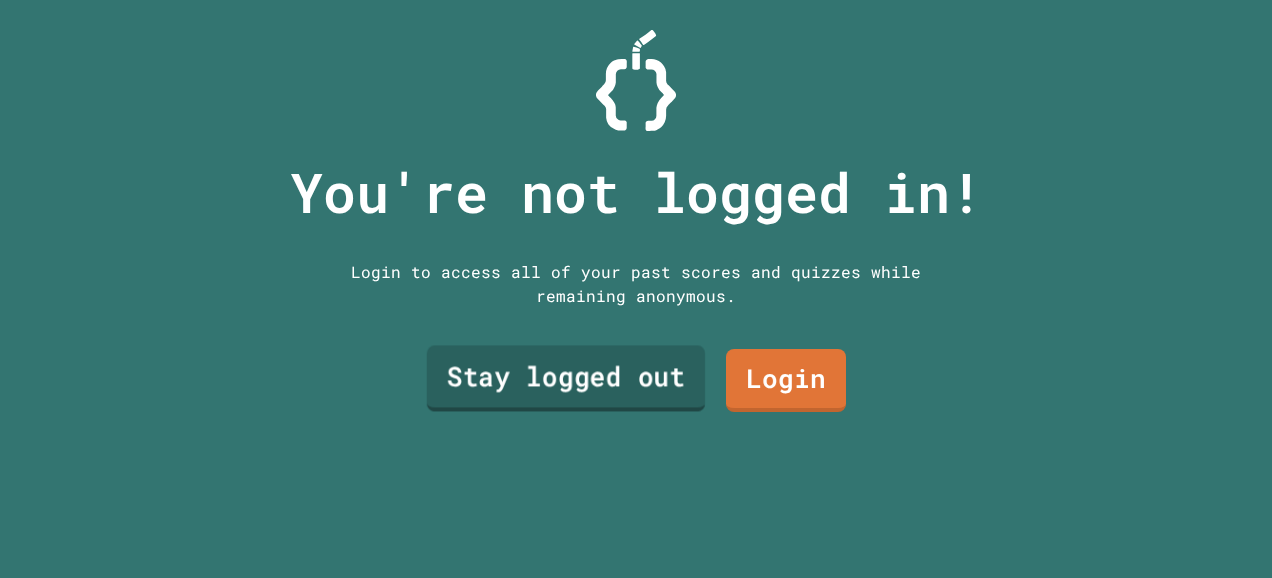 click on "Stay logged out" at bounding box center [566, 378] 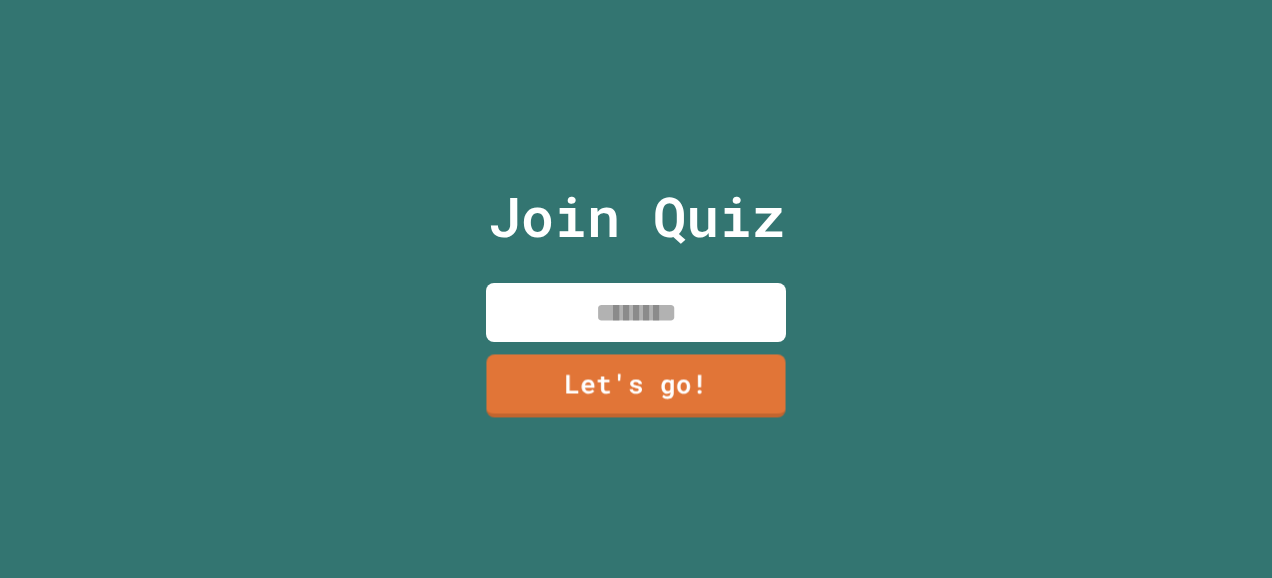click at bounding box center [636, 312] 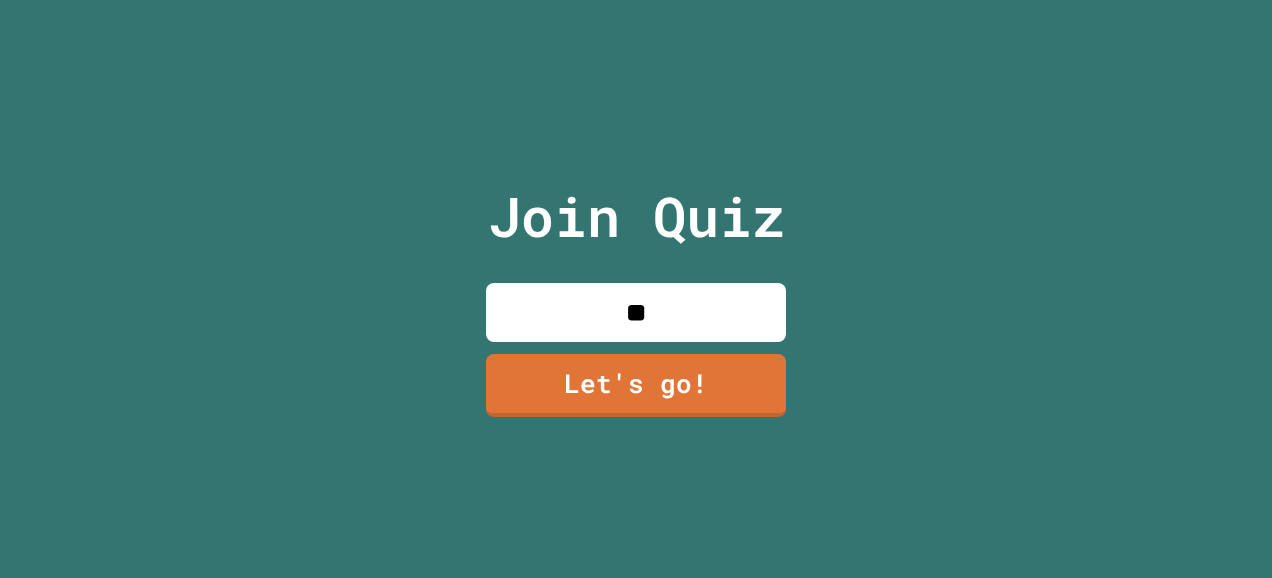 type on "*" 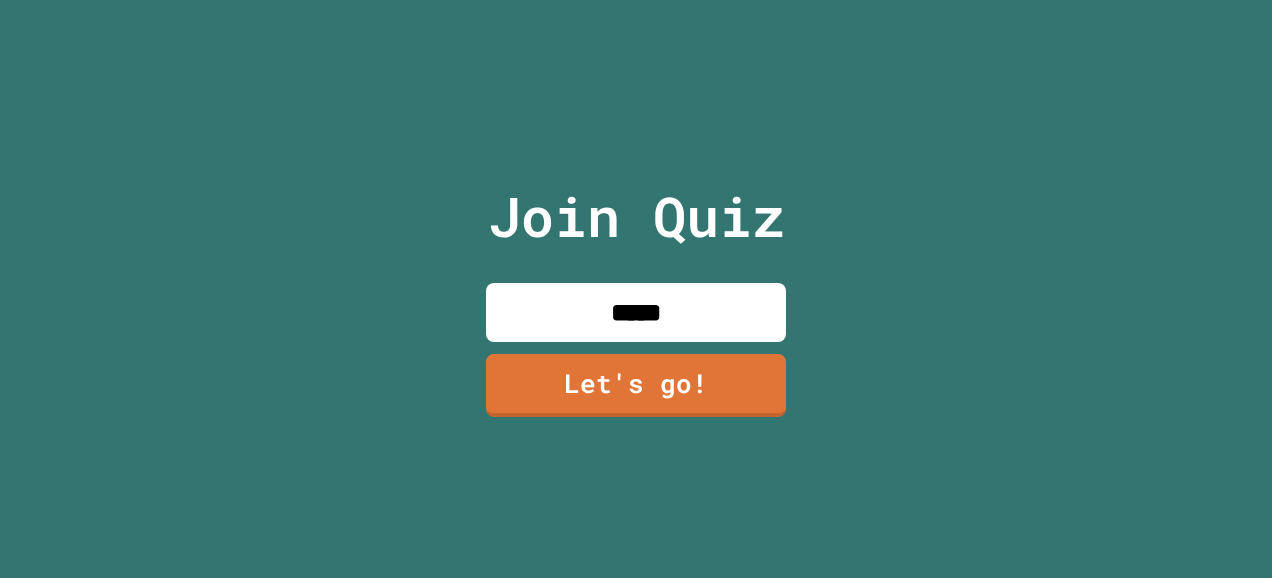 type on "*****" 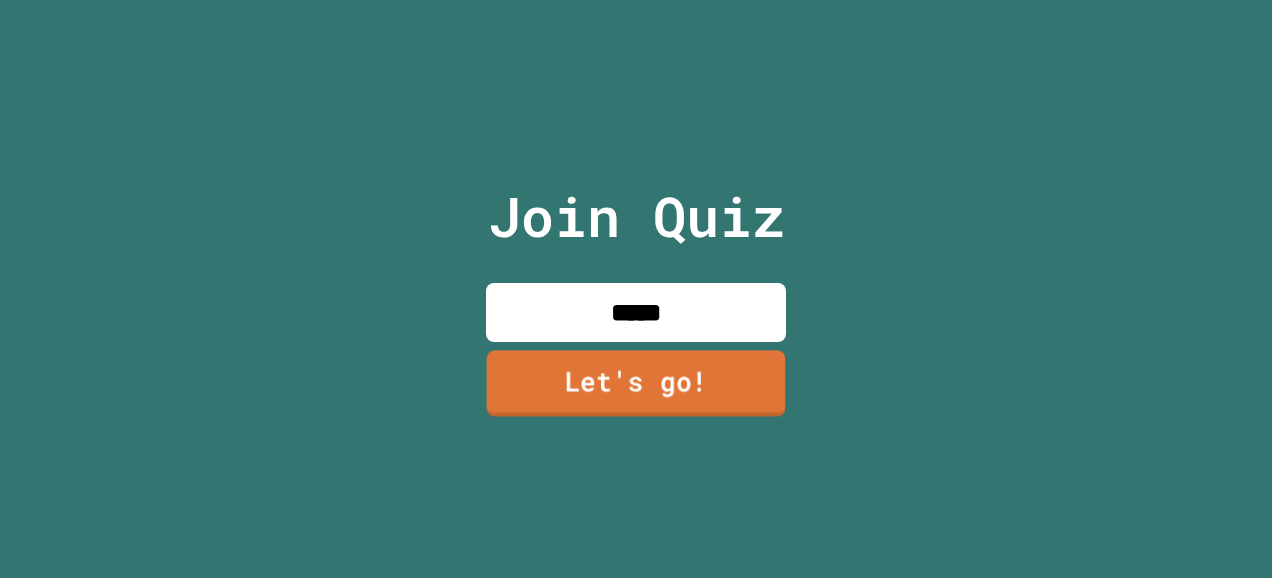 click on "Let's go!" at bounding box center (636, 384) 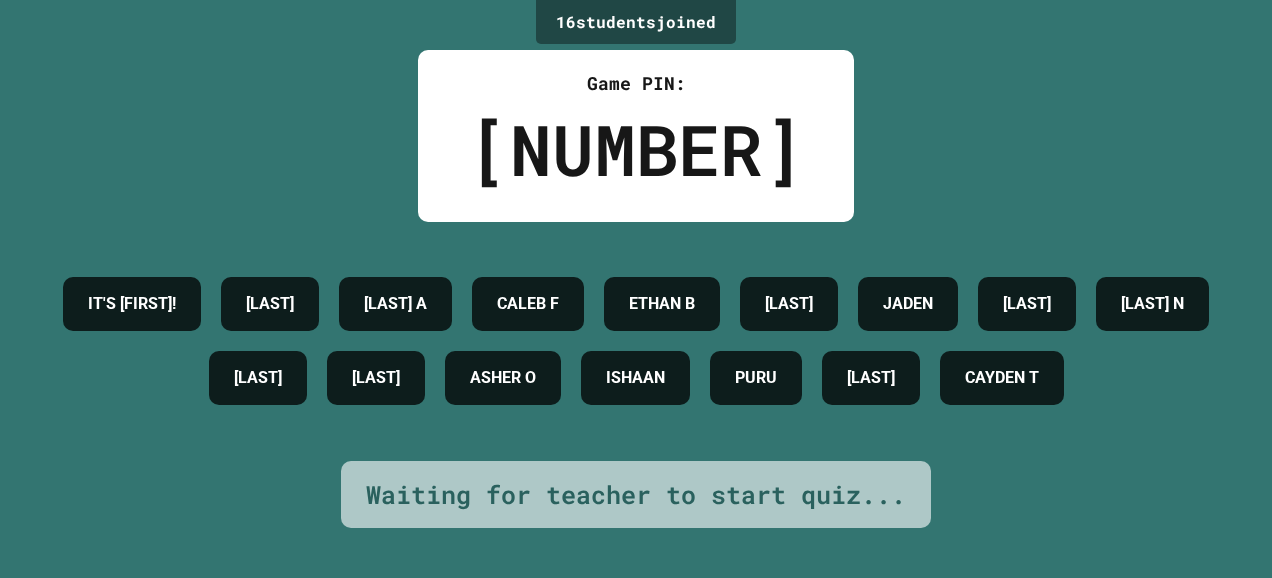 click on "[NUMBER] student s joined Game PIN: [NUMBER] IT'S [FIRST]! [LAST] DANTE A CALEB F ETHAN B DILLON JADEN DANIEL BLAKE N SKYLA LUCAS ASHER O ISHAAN PURU [LAST] CAYDEN T Waiting for teacher to start quiz..." at bounding box center [636, 289] 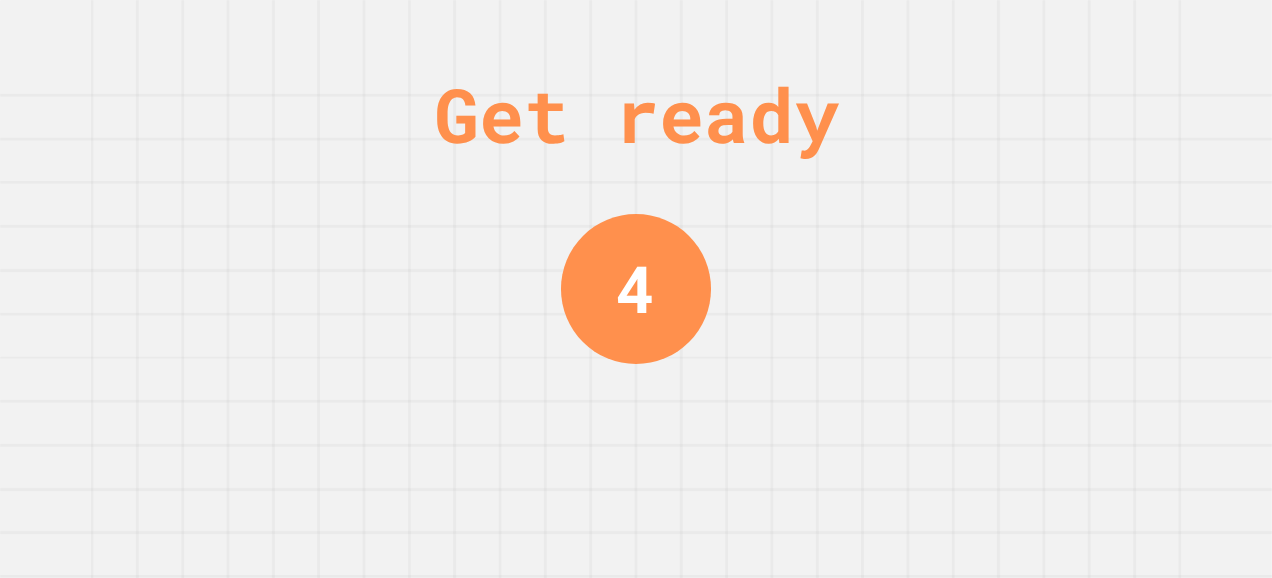 click on "Get ready [NUMBER]" at bounding box center [636, 289] 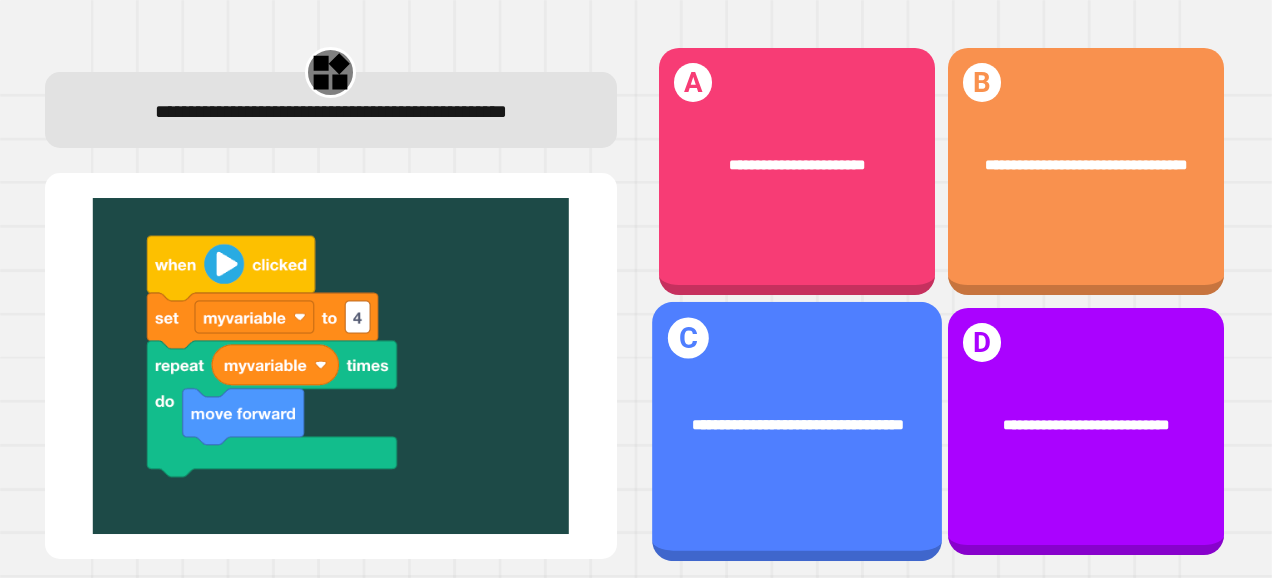 click on "**********" at bounding box center (797, 426) 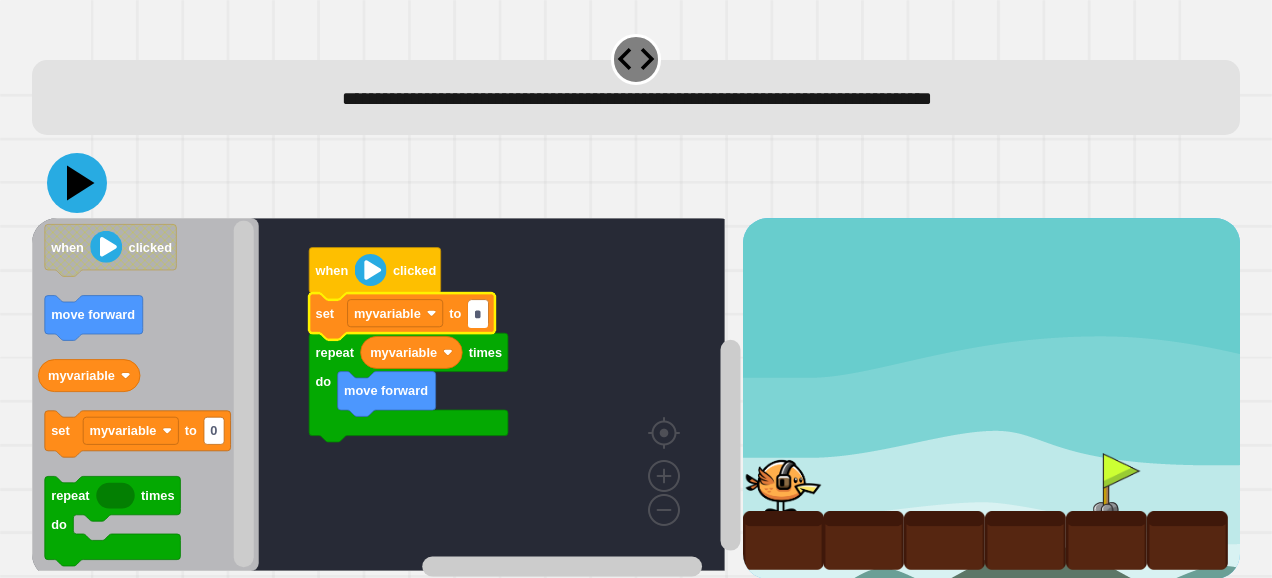 type on "*" 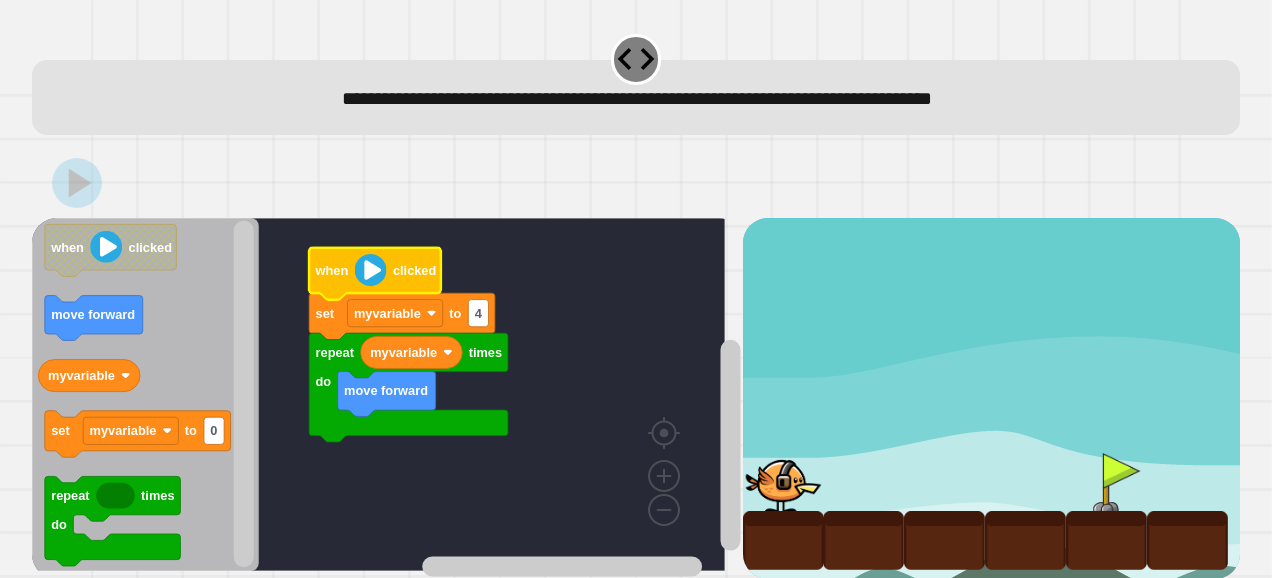 click 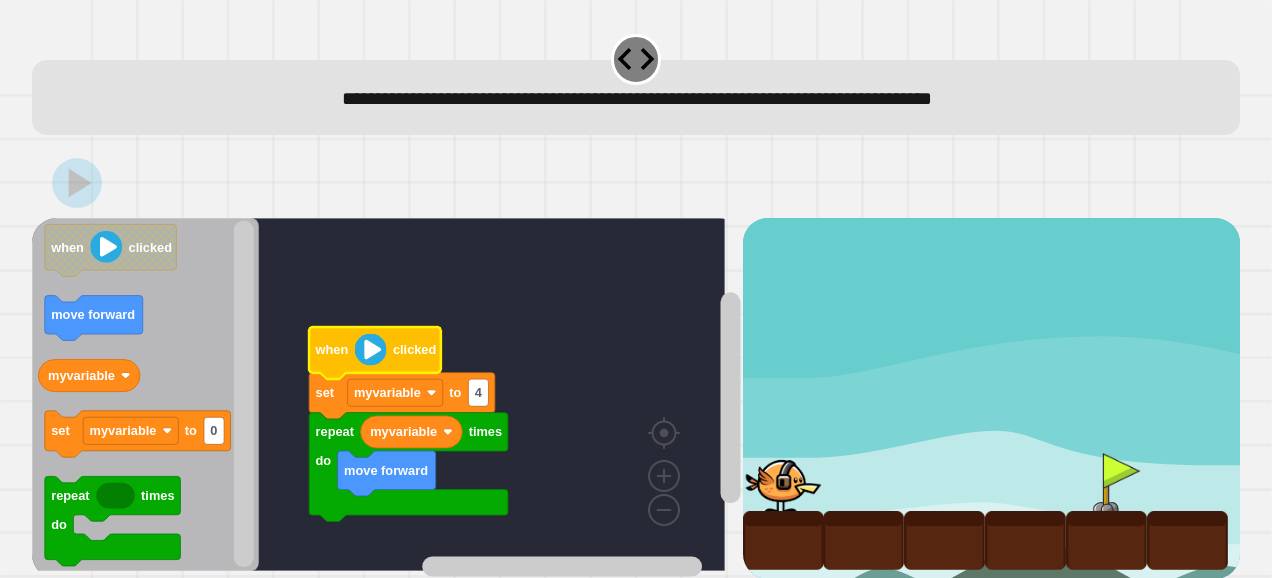 click 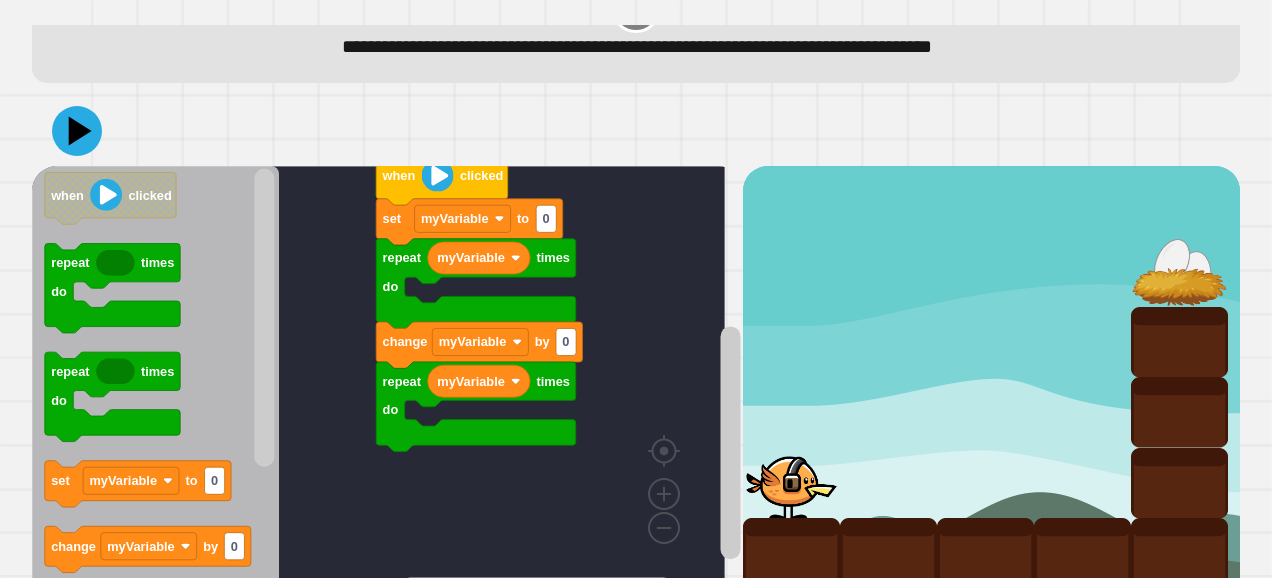 scroll, scrollTop: 59, scrollLeft: 0, axis: vertical 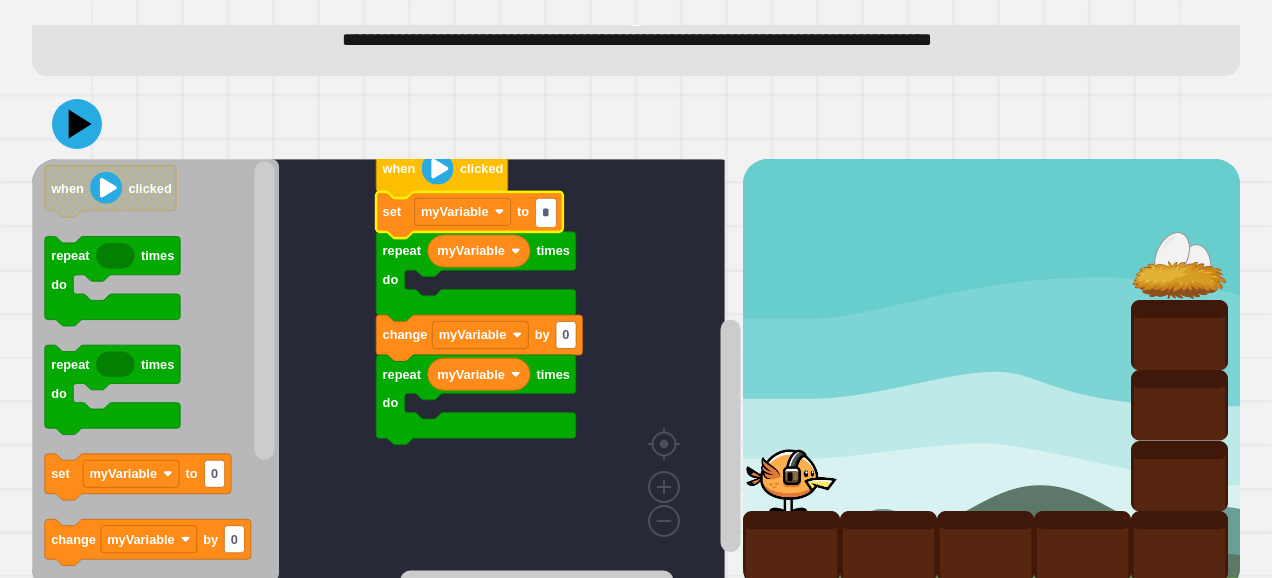 type on "*" 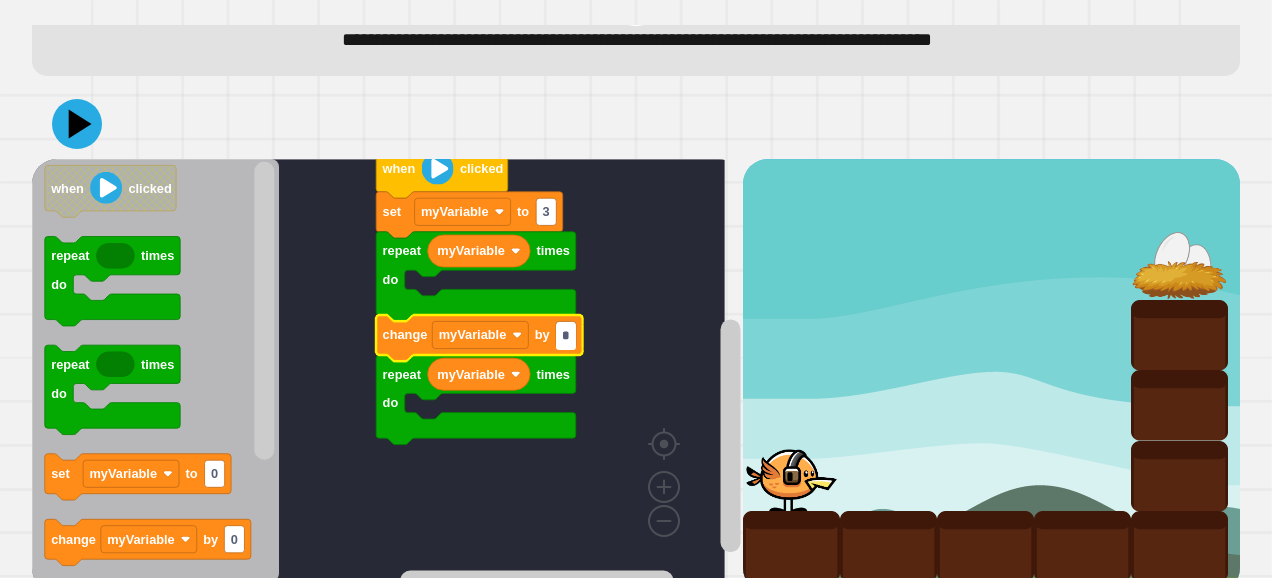 type on "*" 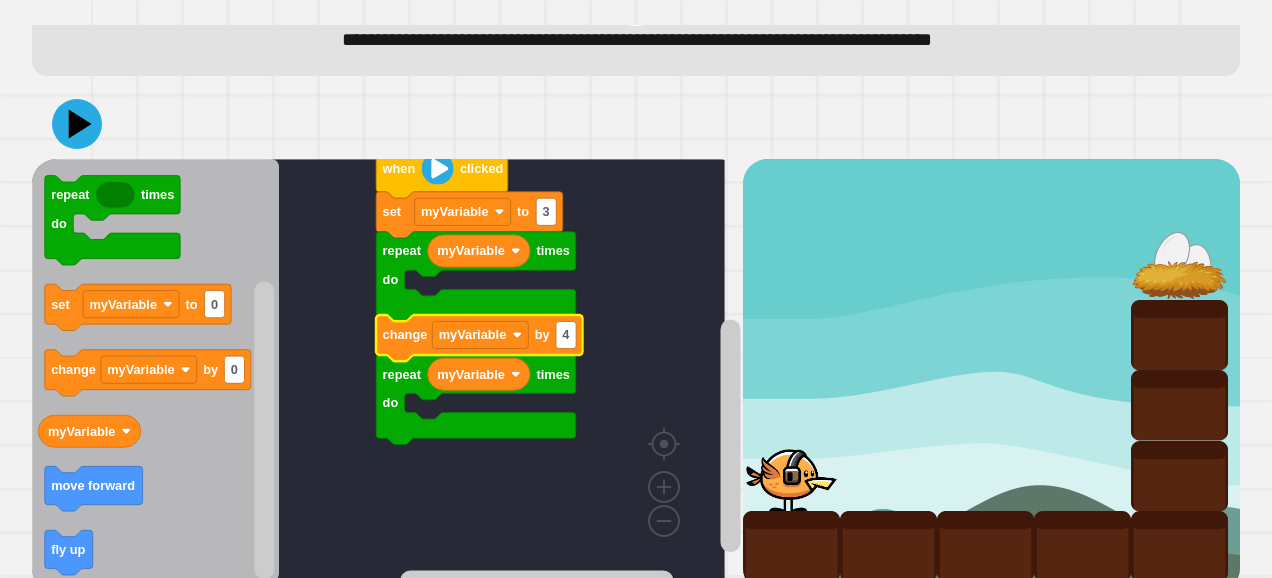 click on "3" 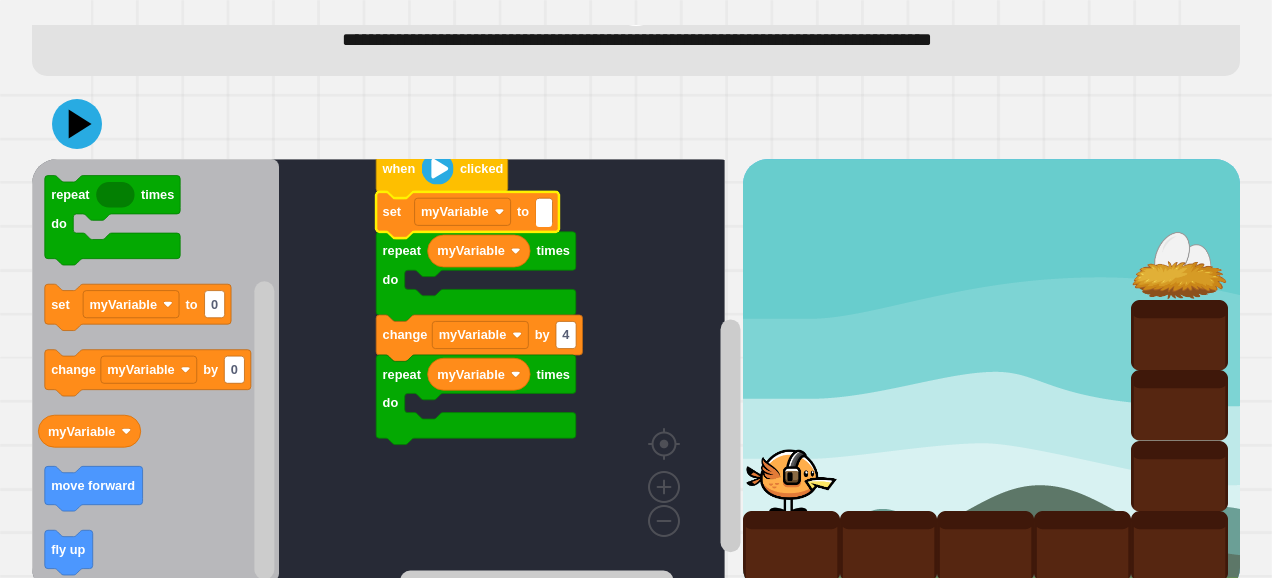 type on "*" 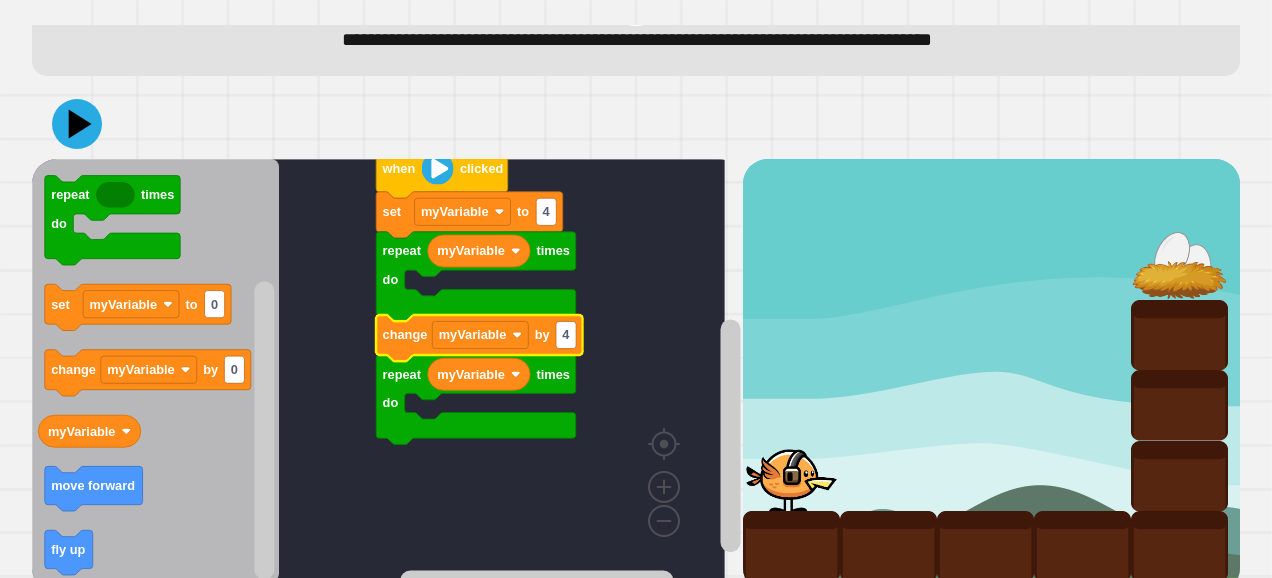 click on "4" 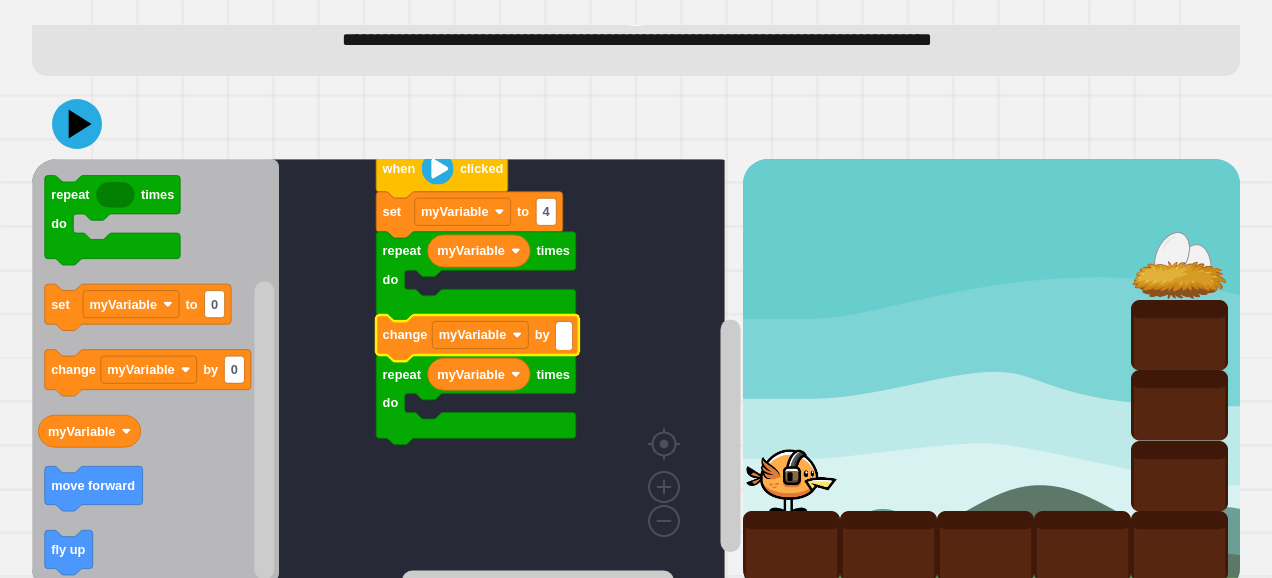 type on "*" 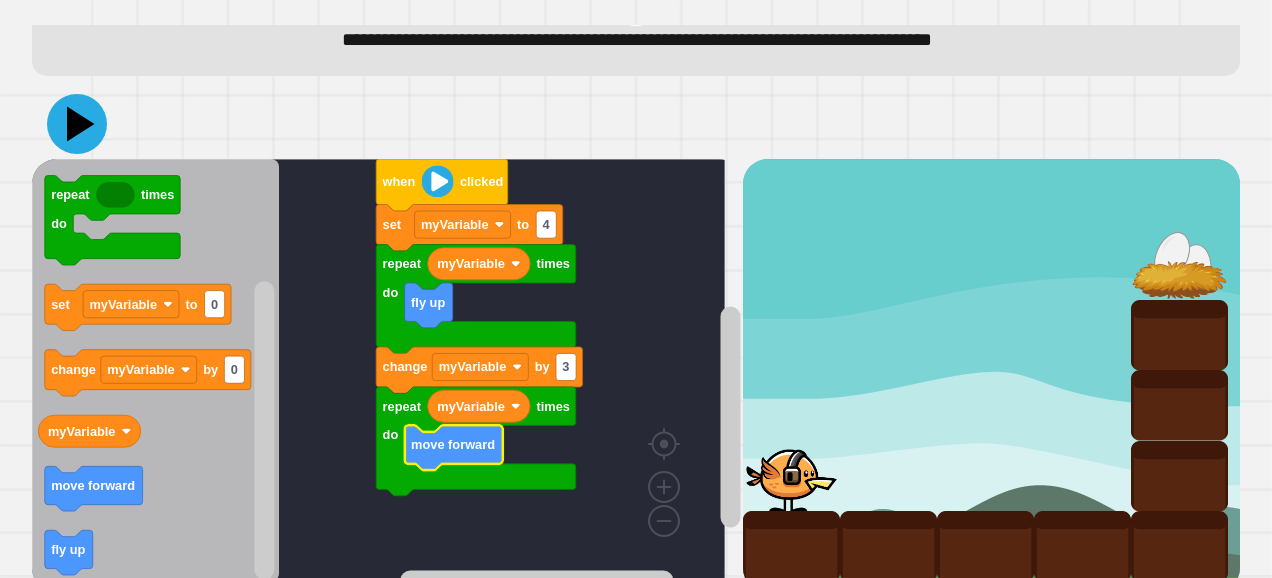 click 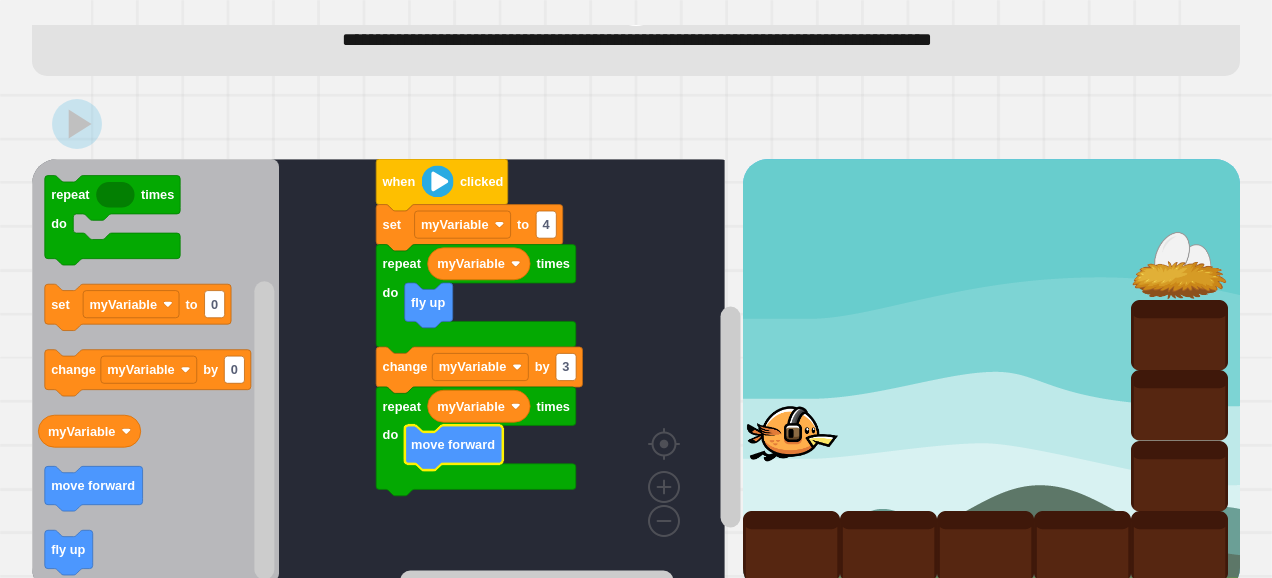 click 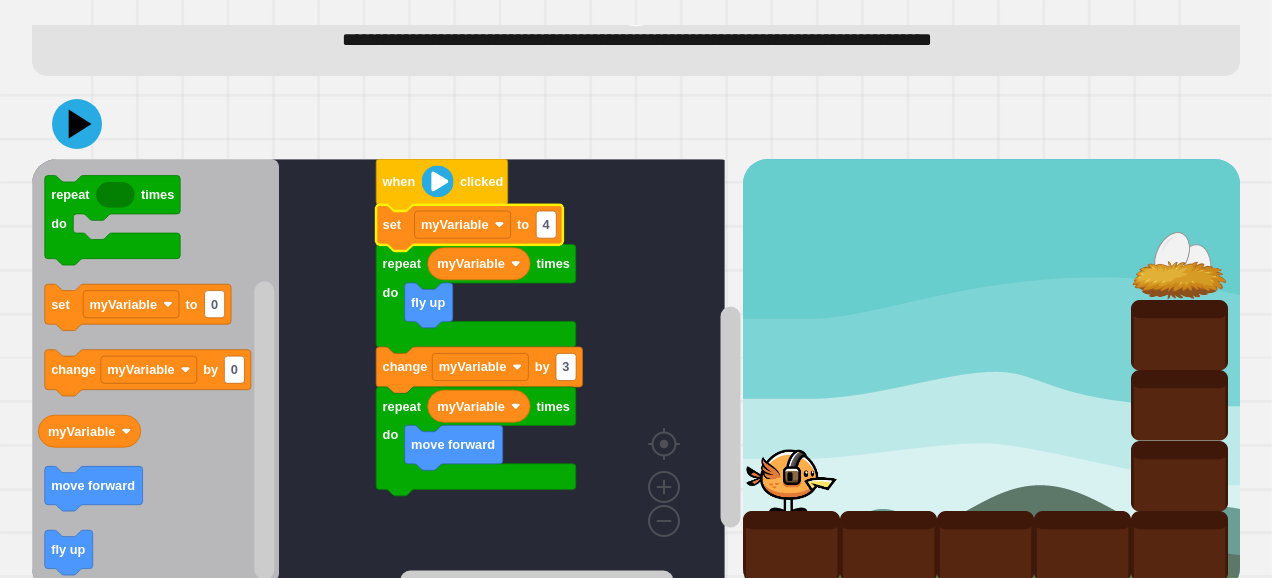 click on "4" 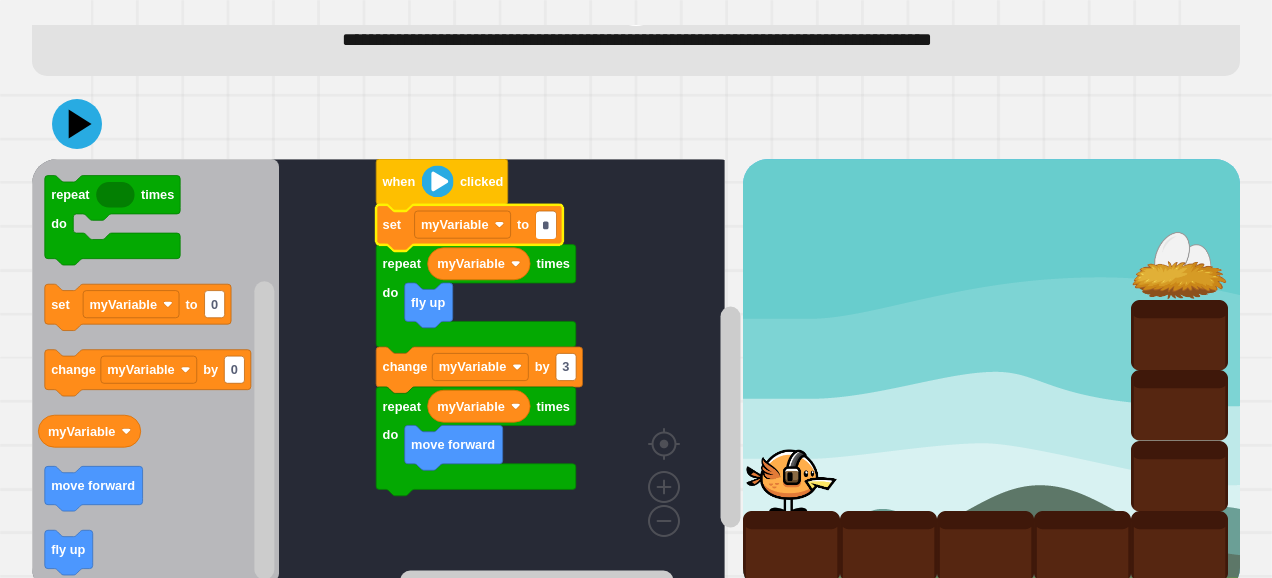 type on "*" 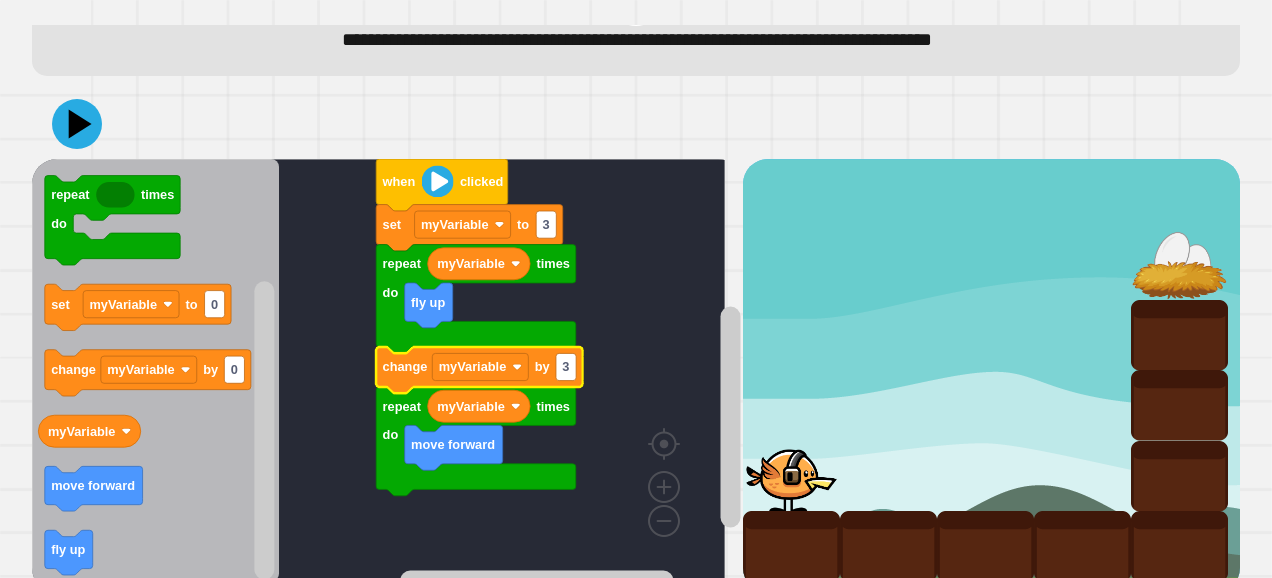 click on "3" 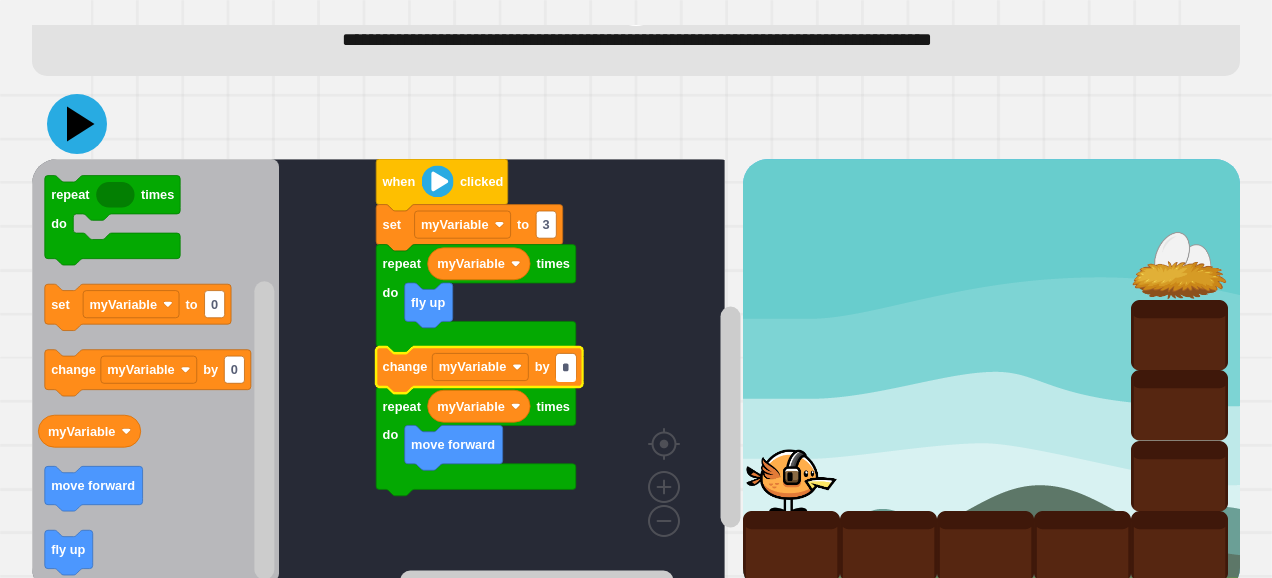 type on "*" 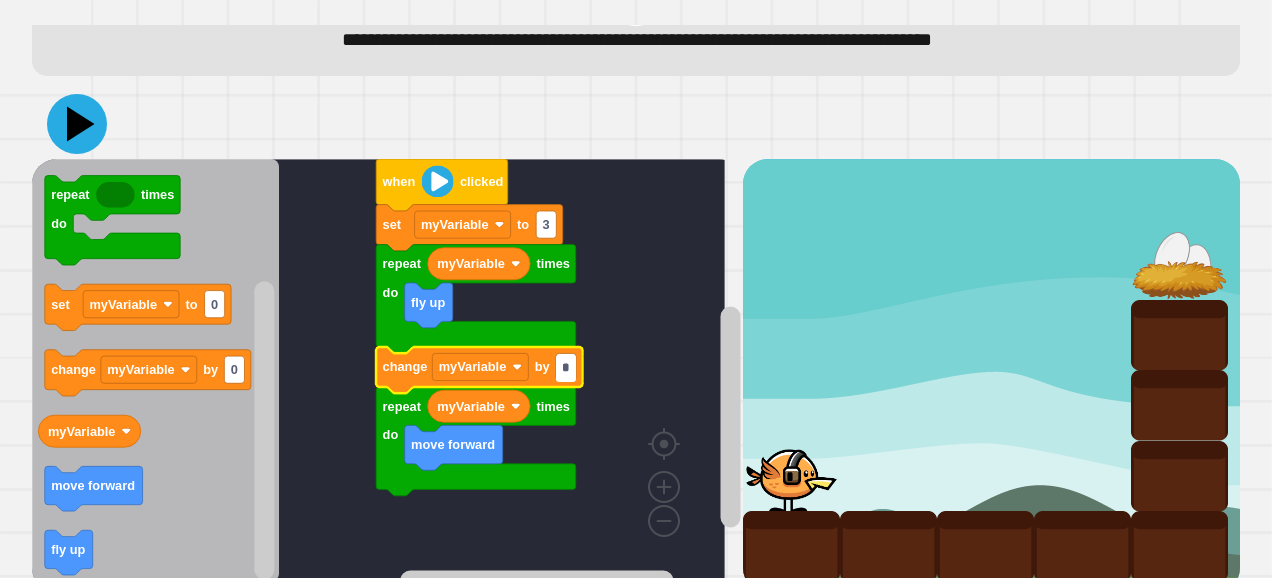 click 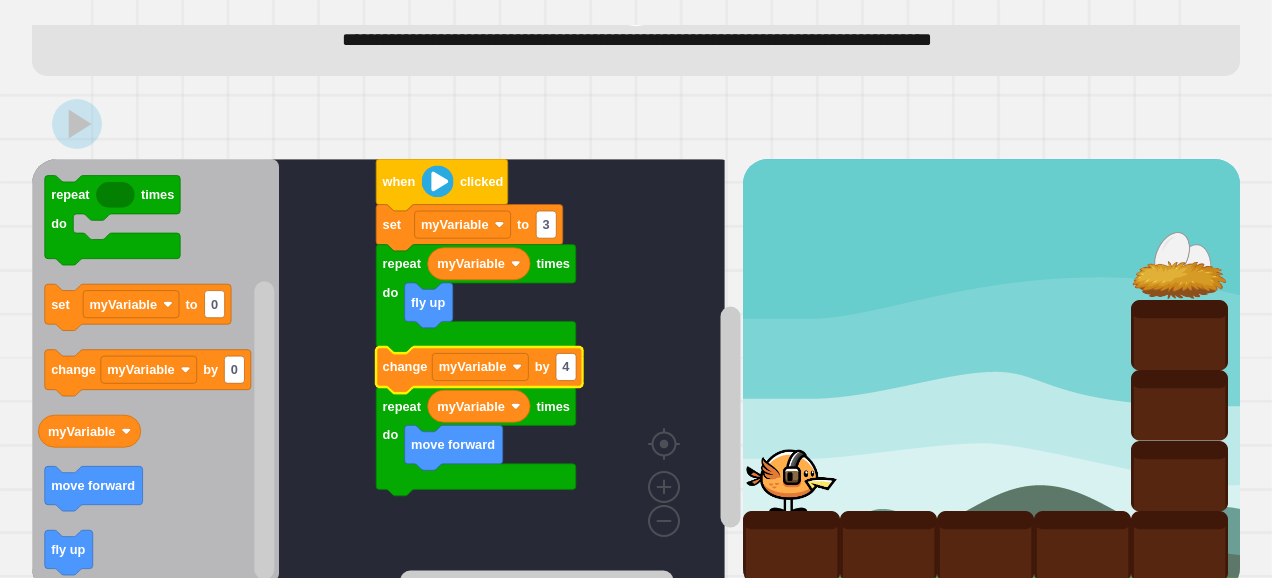 click 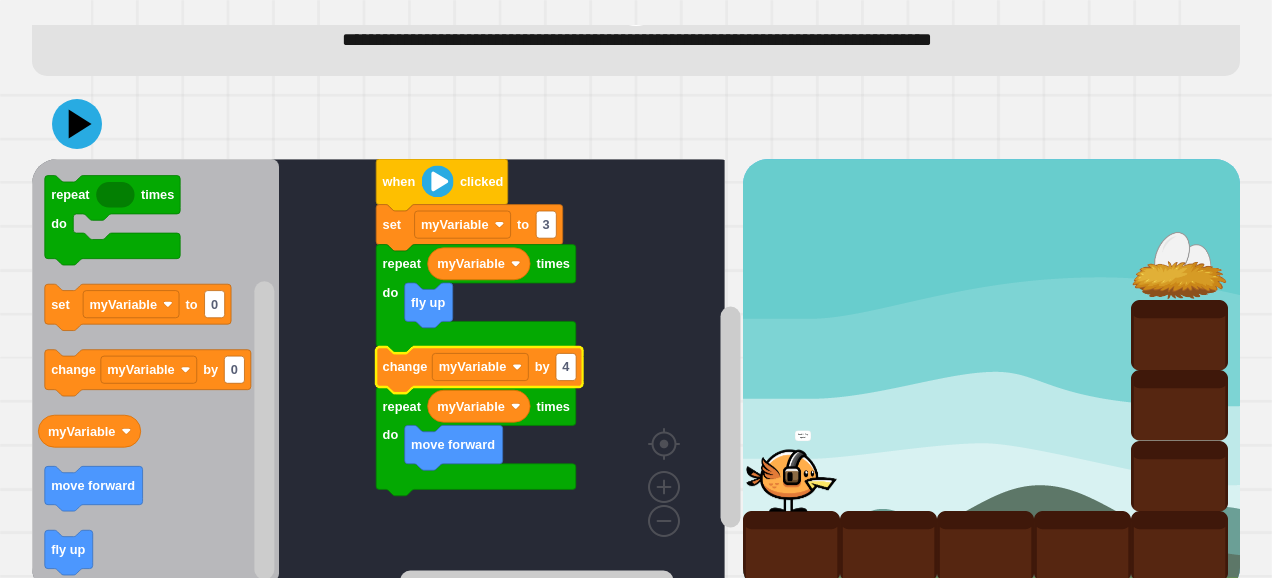 click on "4" 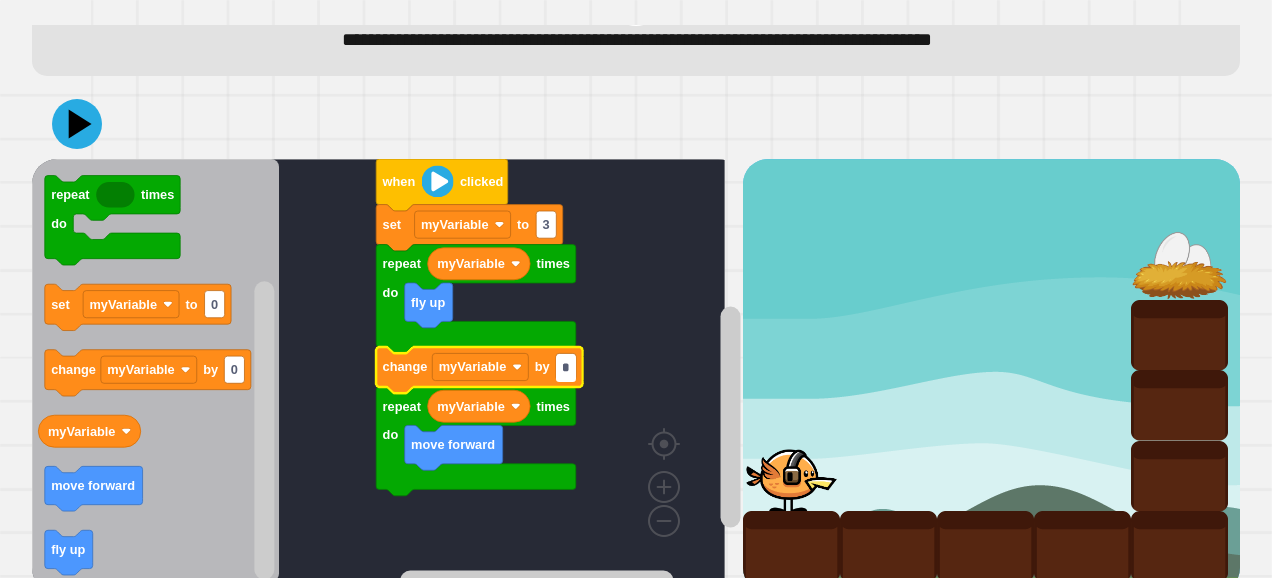 type on "*" 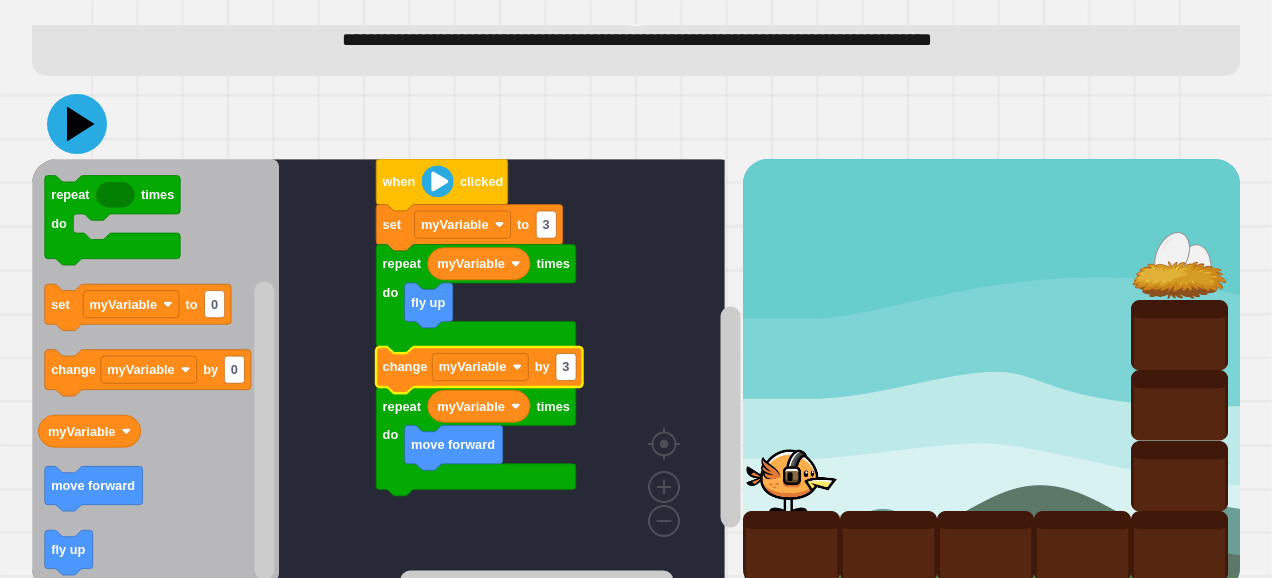 click 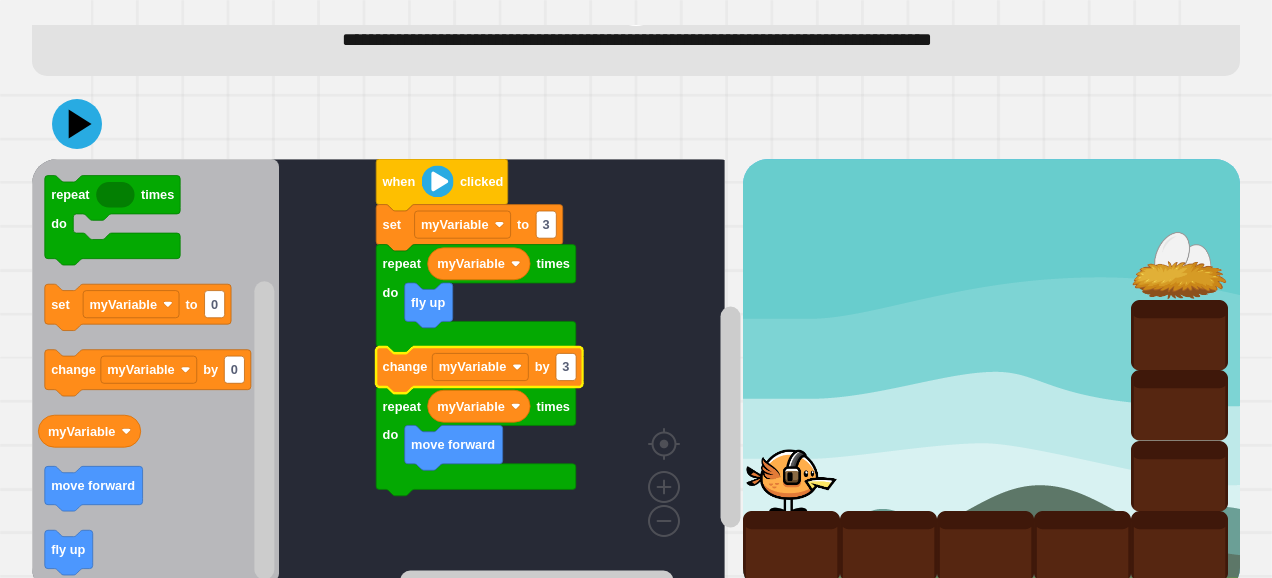 click 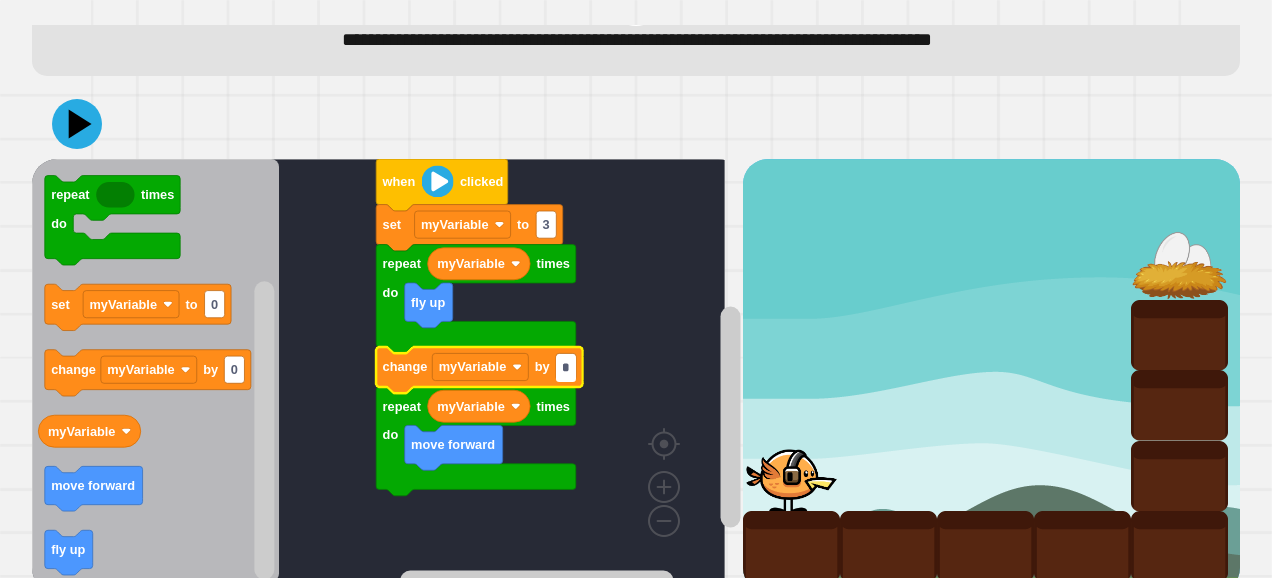 type on "*" 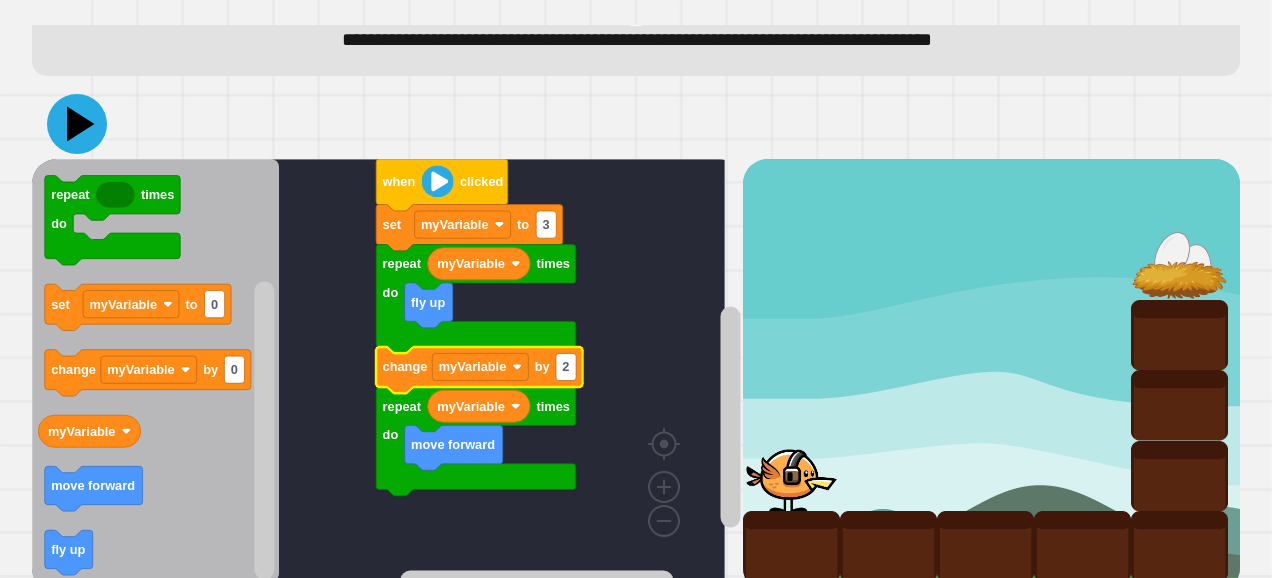 click 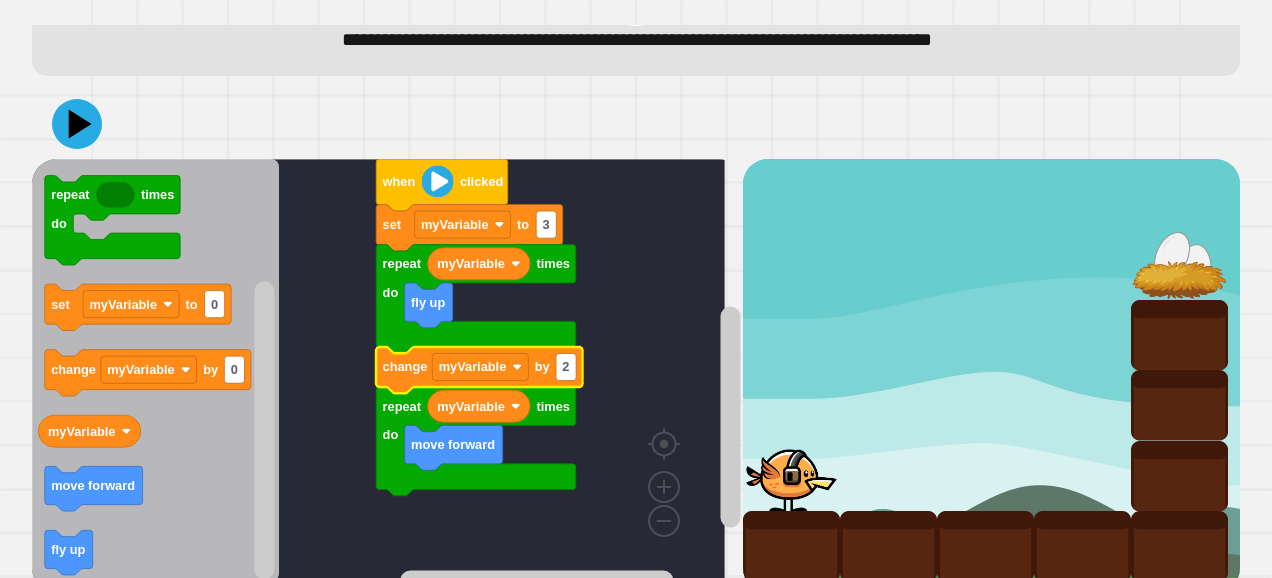 click on "when clicked set myVariable to 3 myVariable repeat times do fly up myVariable repeat times do move forward change myVariable by 2" 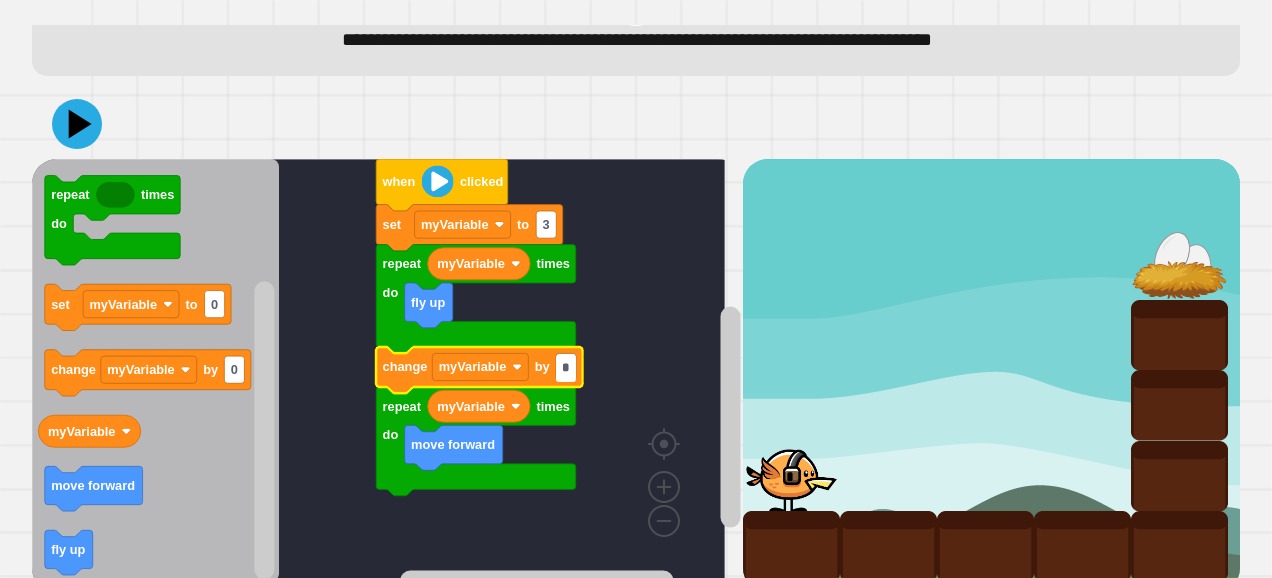 type on "*" 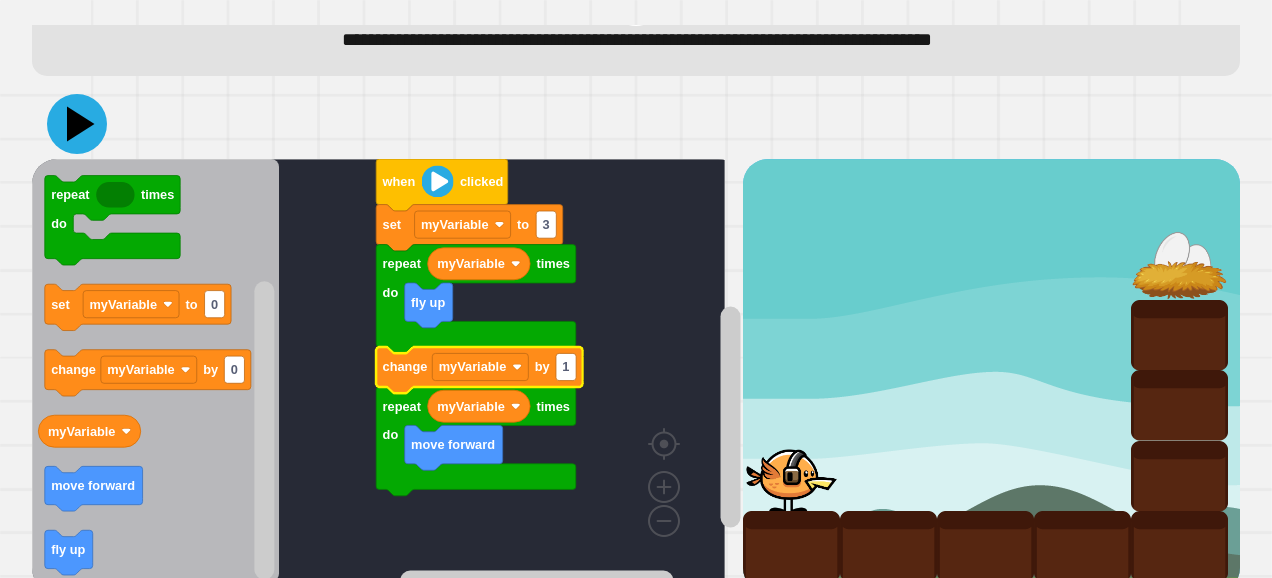click 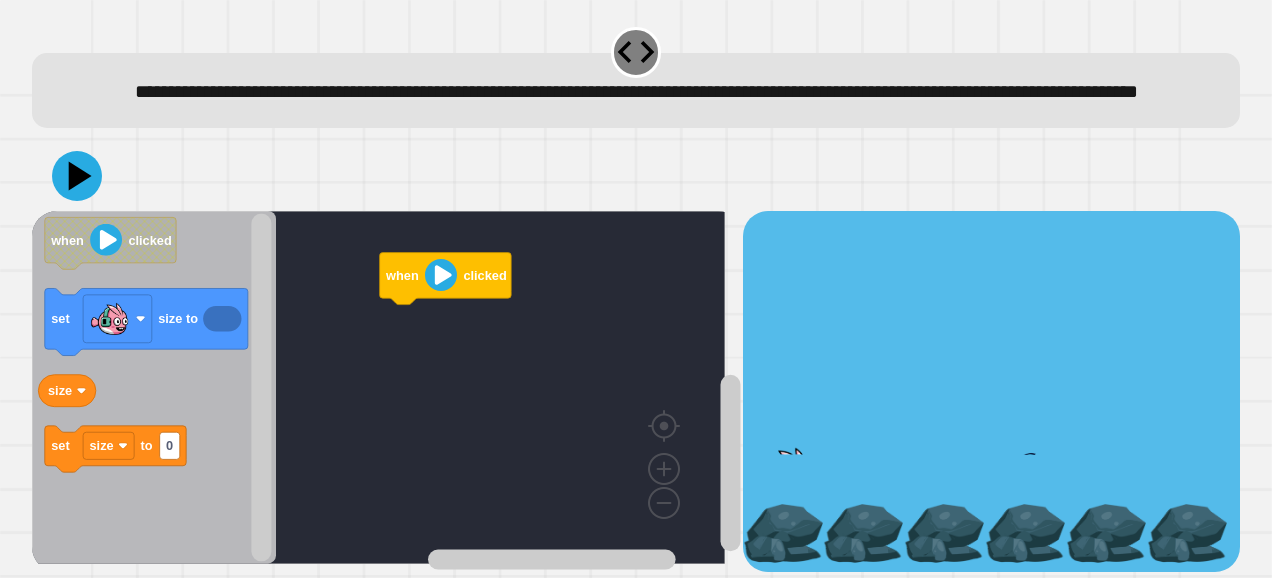 scroll, scrollTop: 62, scrollLeft: 0, axis: vertical 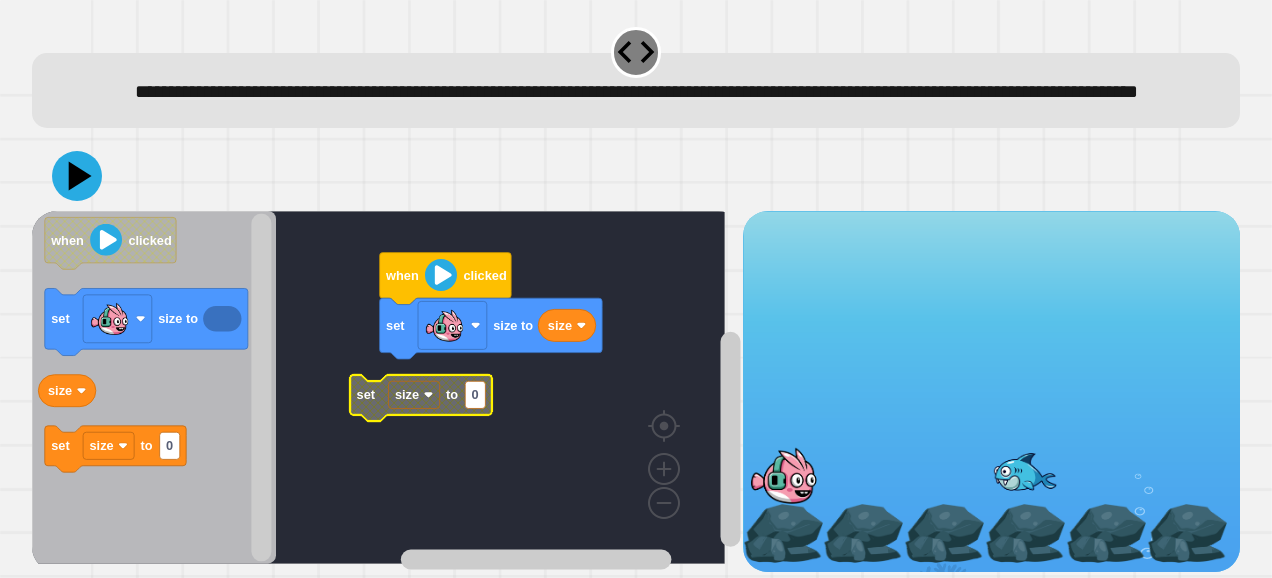 click on "set" 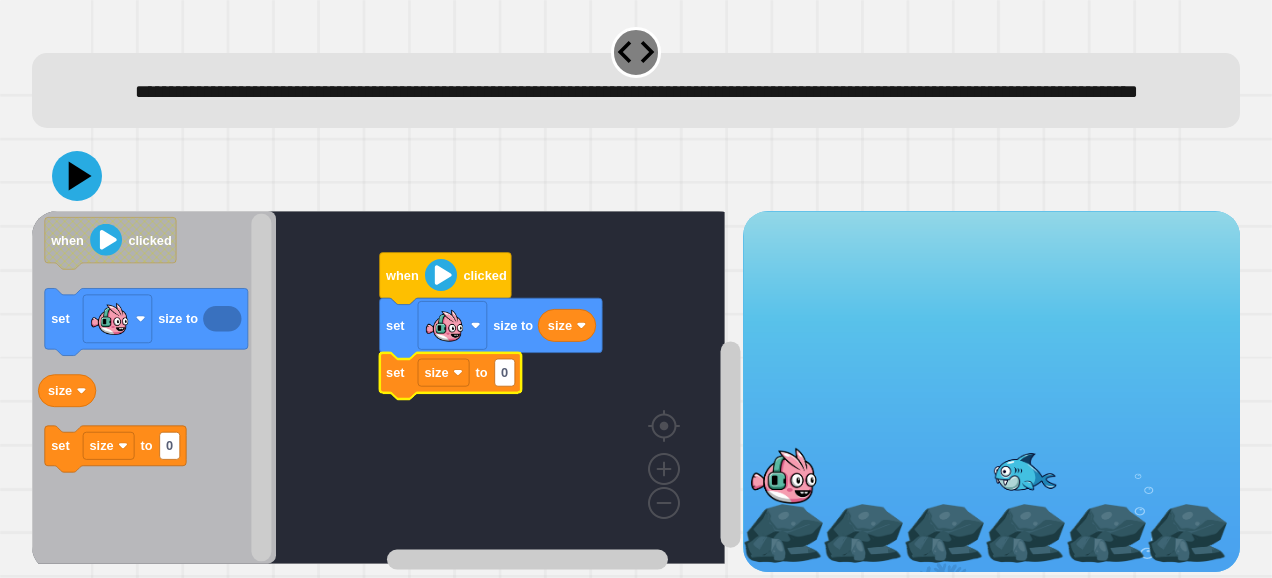 click 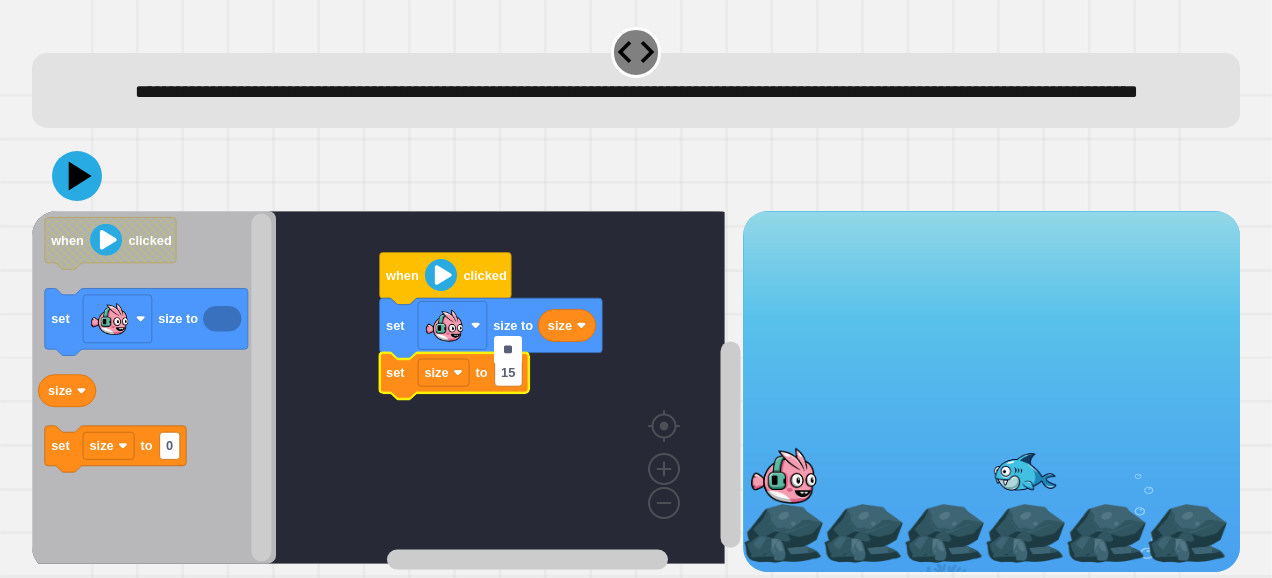 type on "***" 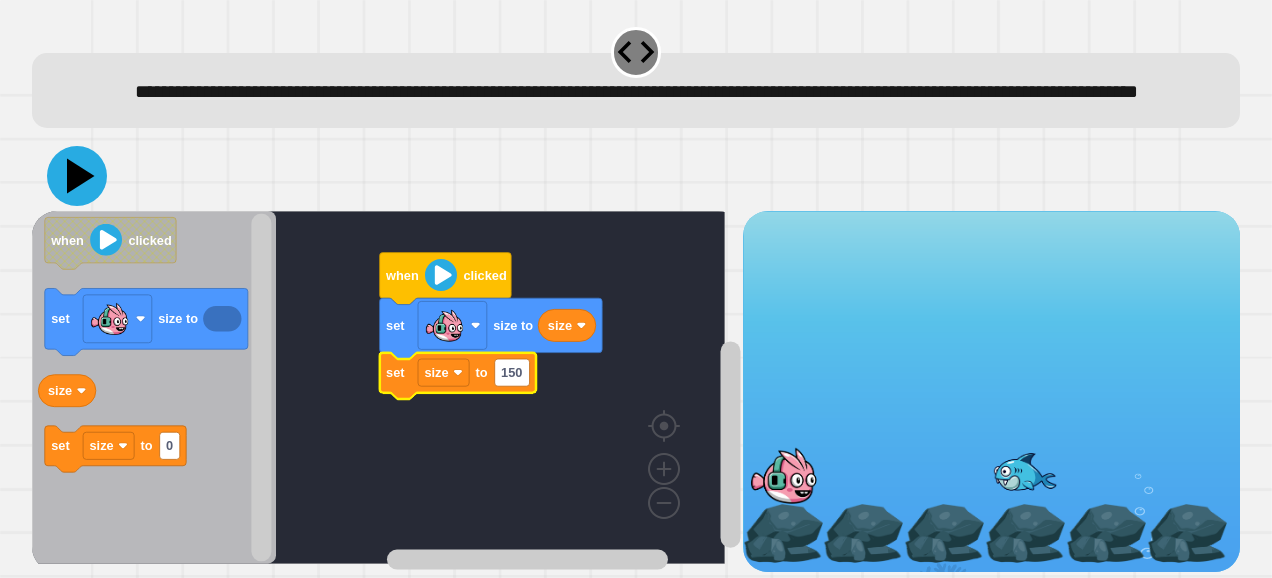 click 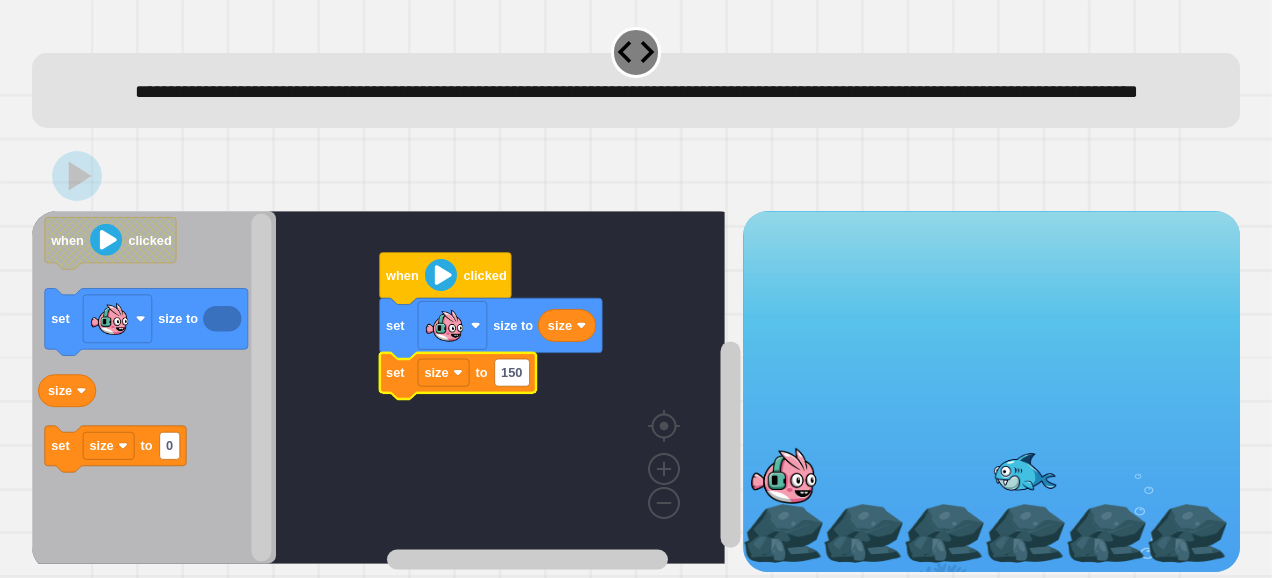 click 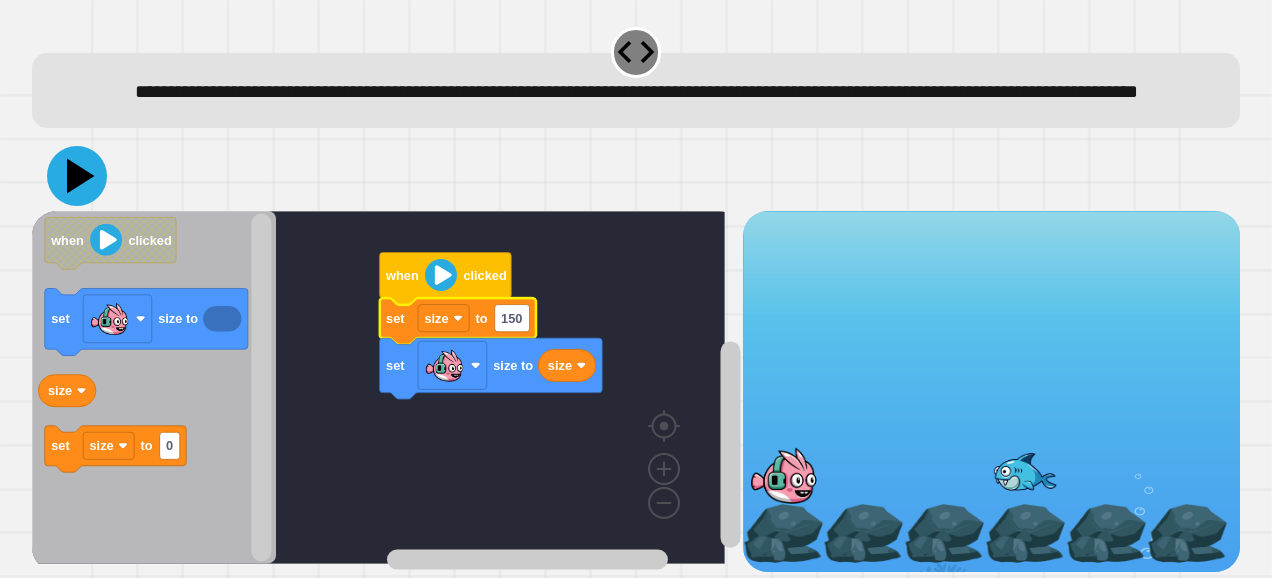 click 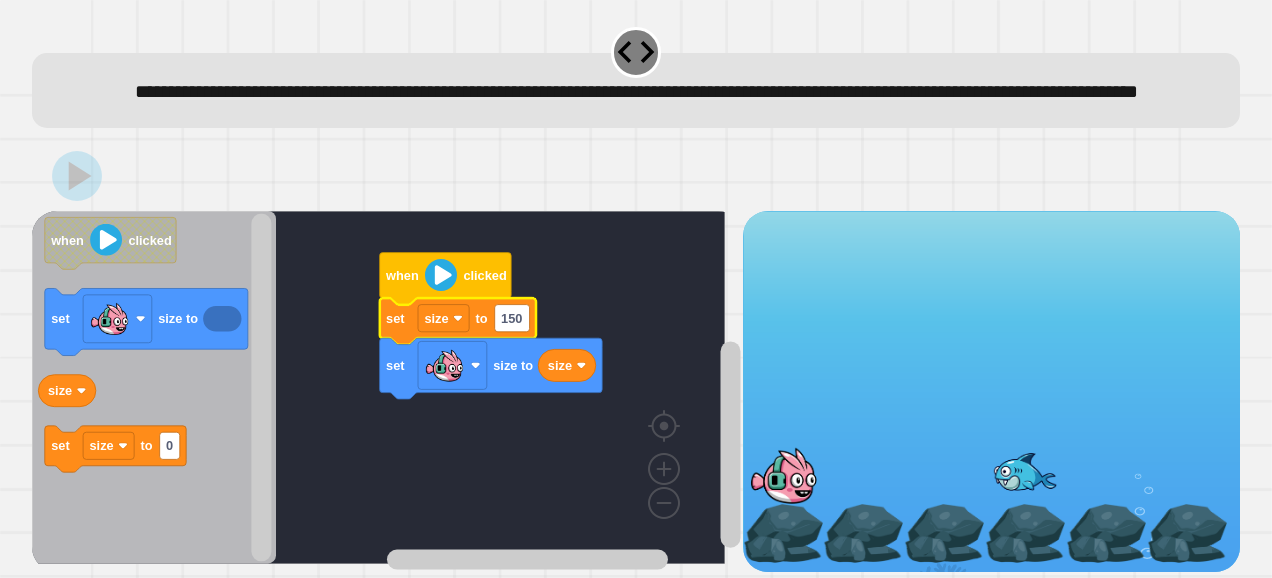click 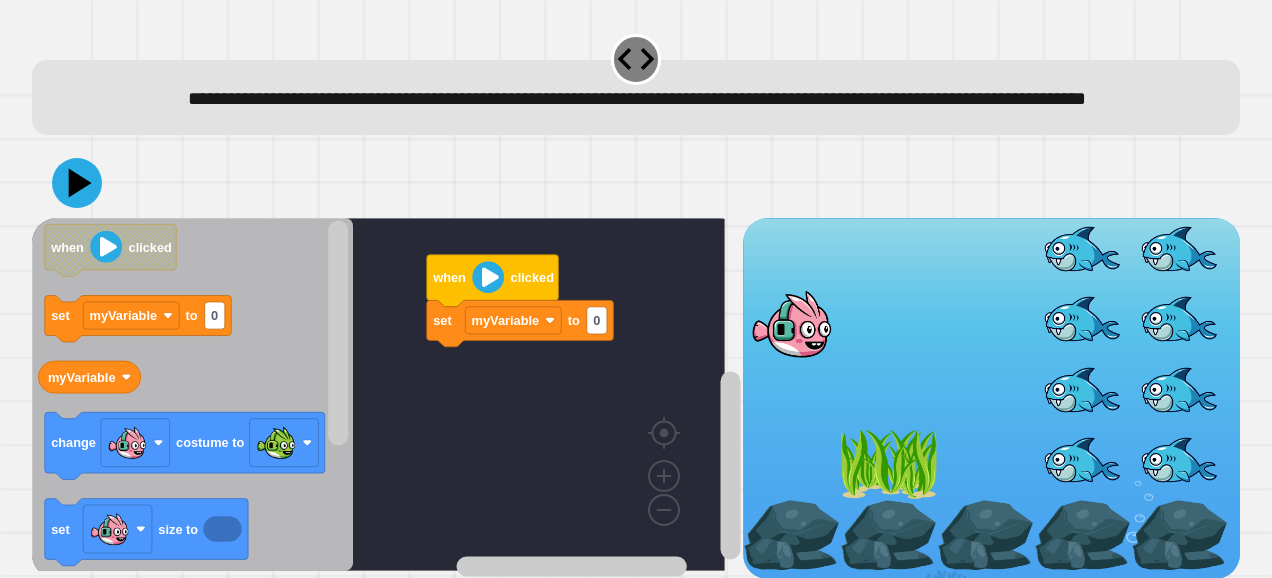 click 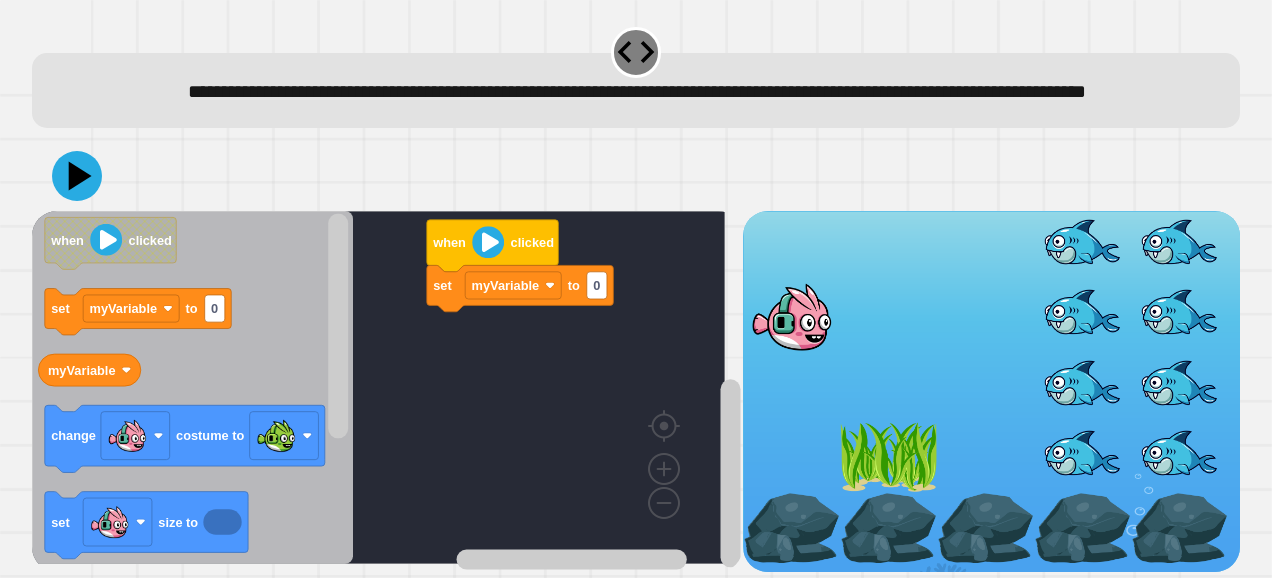 scroll, scrollTop: 62, scrollLeft: 0, axis: vertical 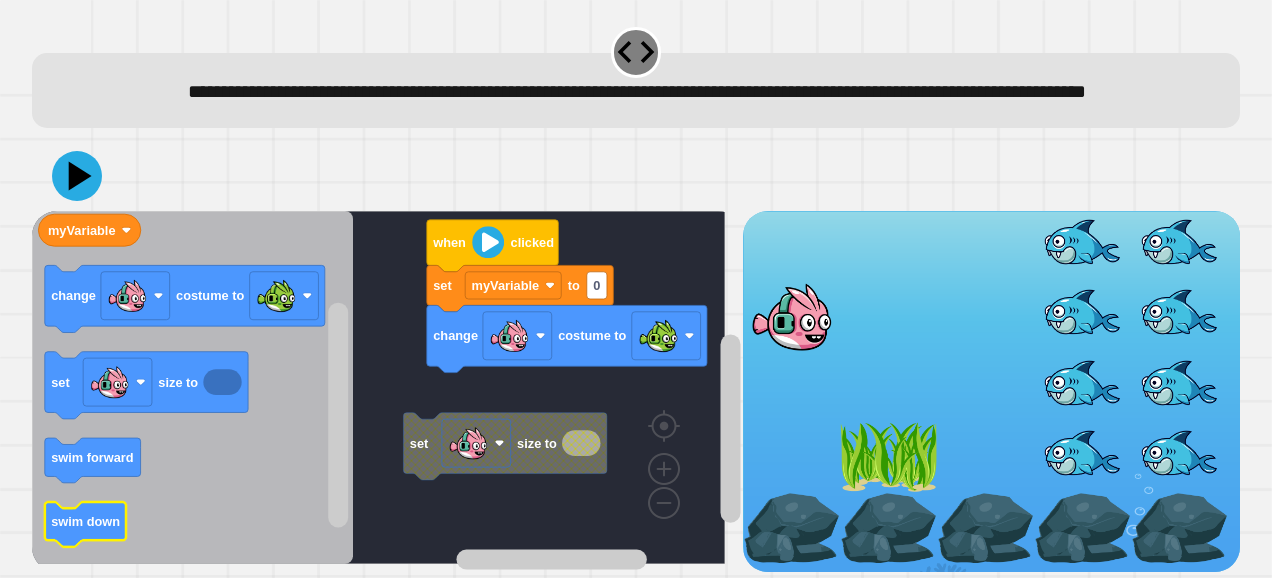 click 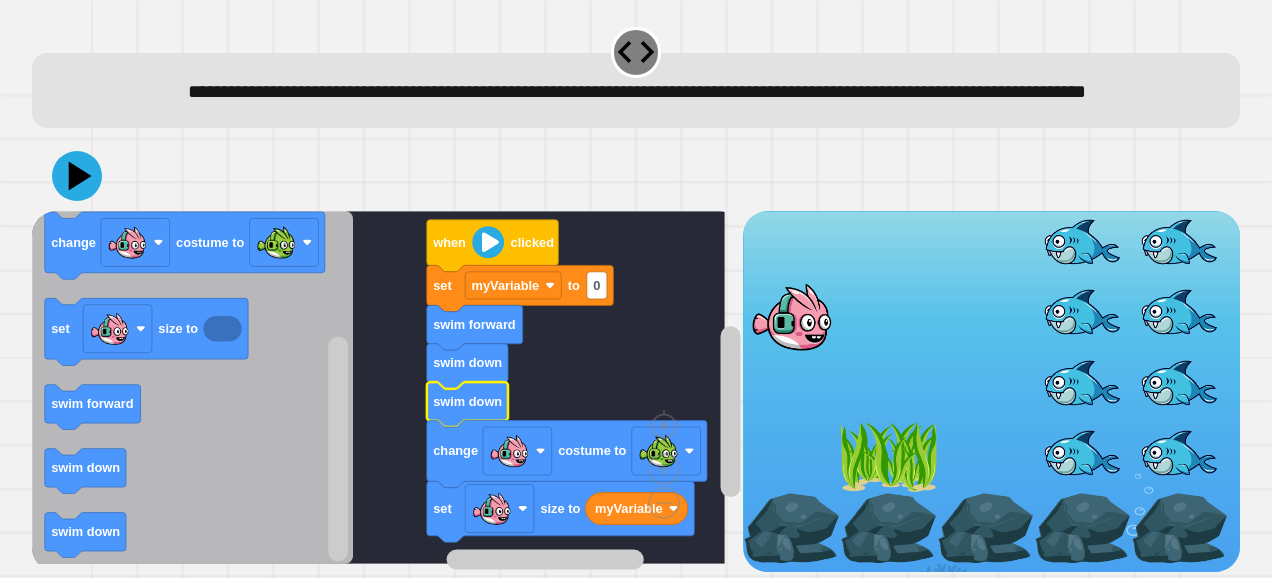 click 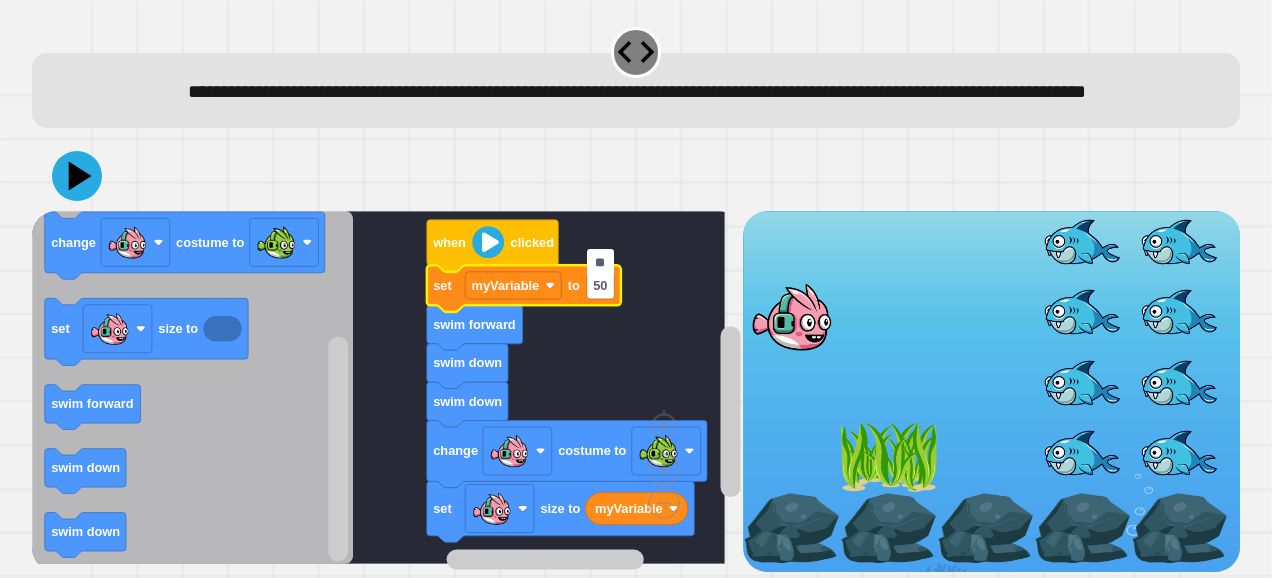 scroll, scrollTop: 0, scrollLeft: 0, axis: both 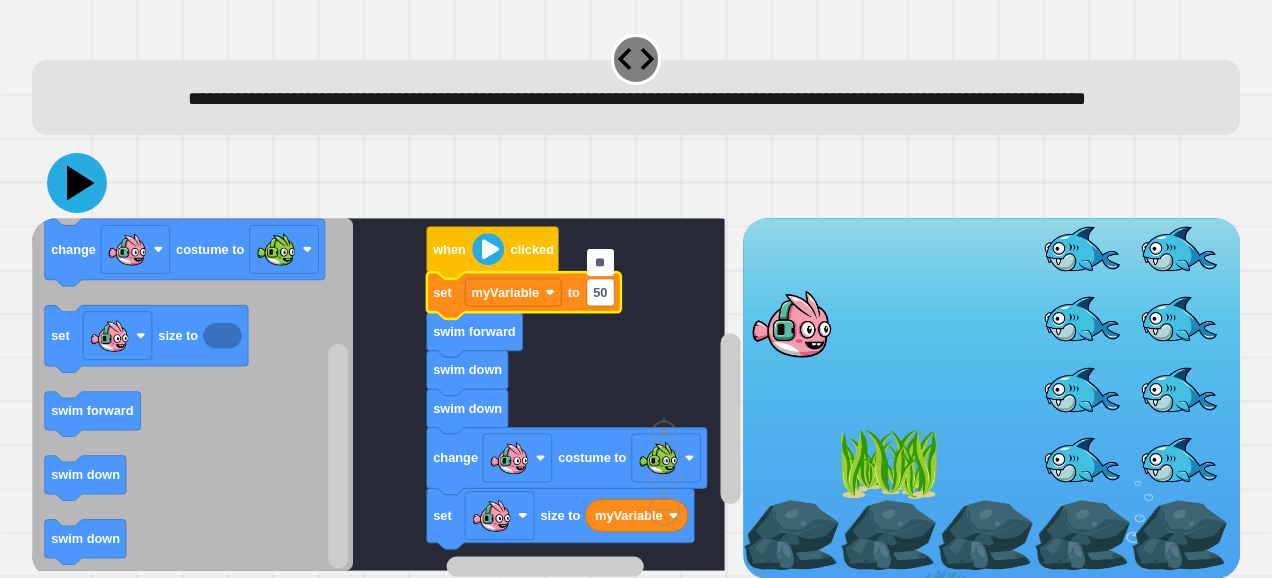 type on "**" 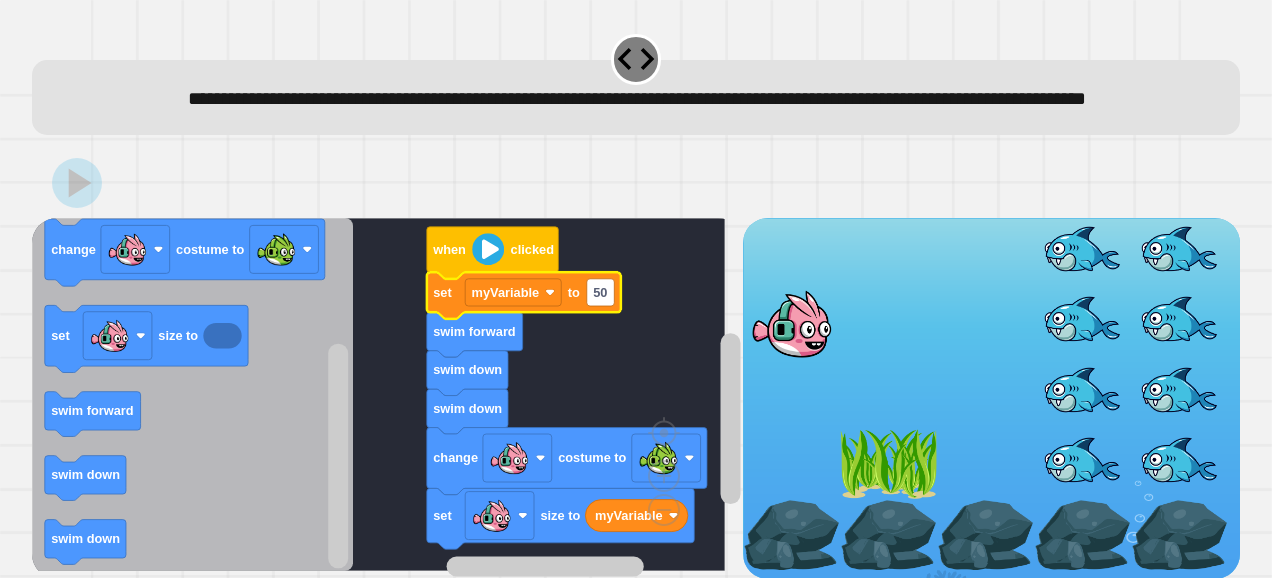 click 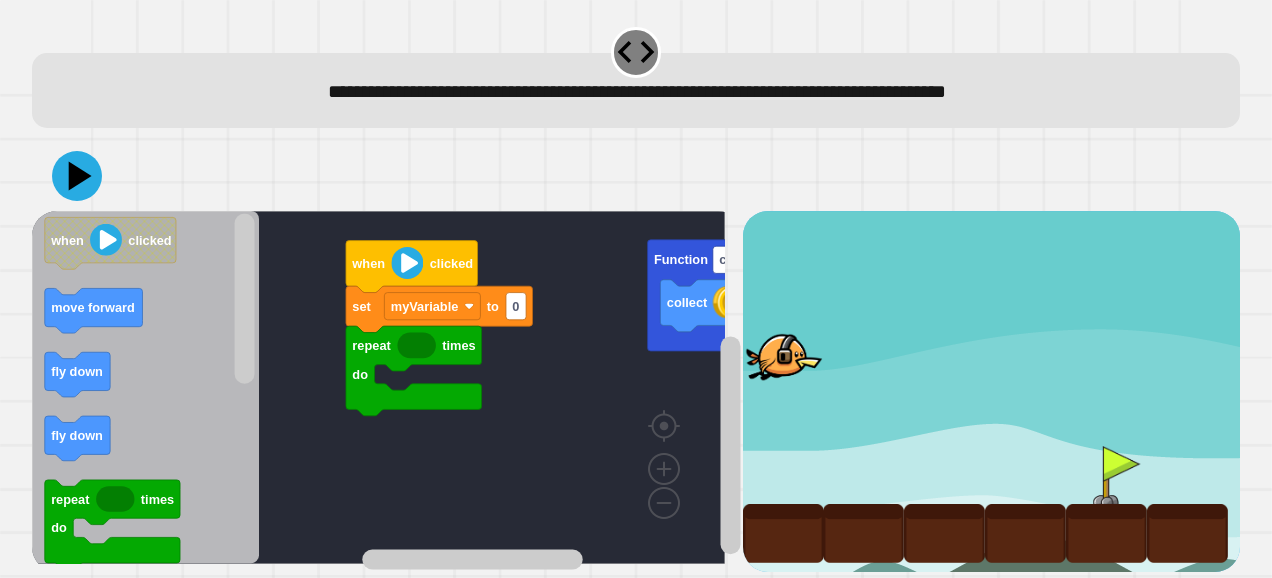 scroll, scrollTop: 31, scrollLeft: 0, axis: vertical 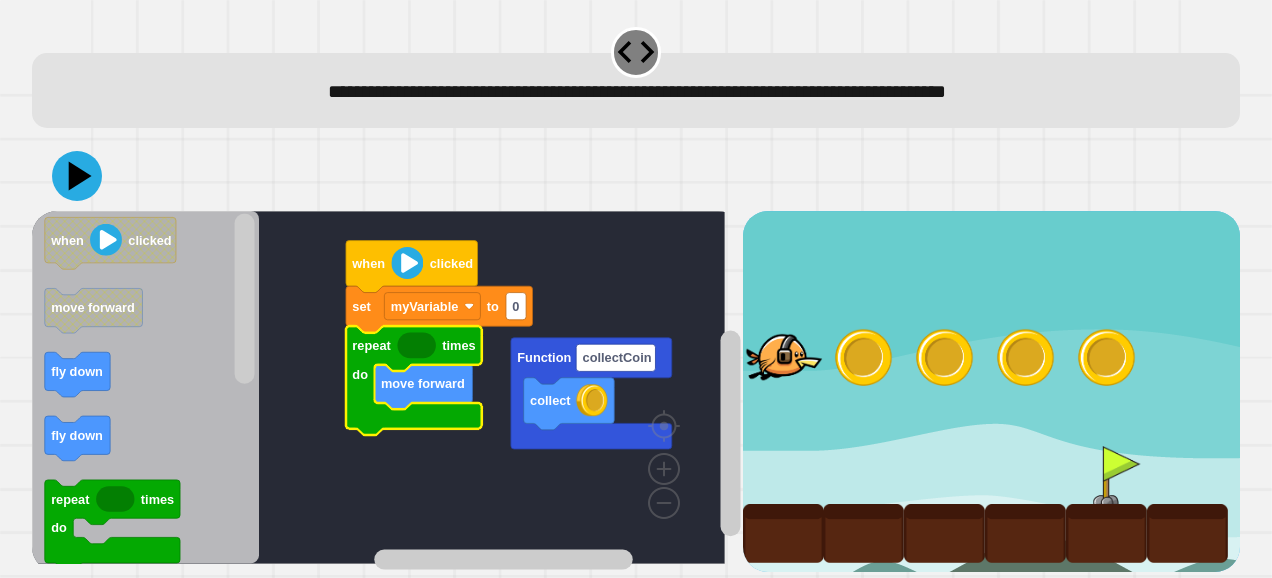 click 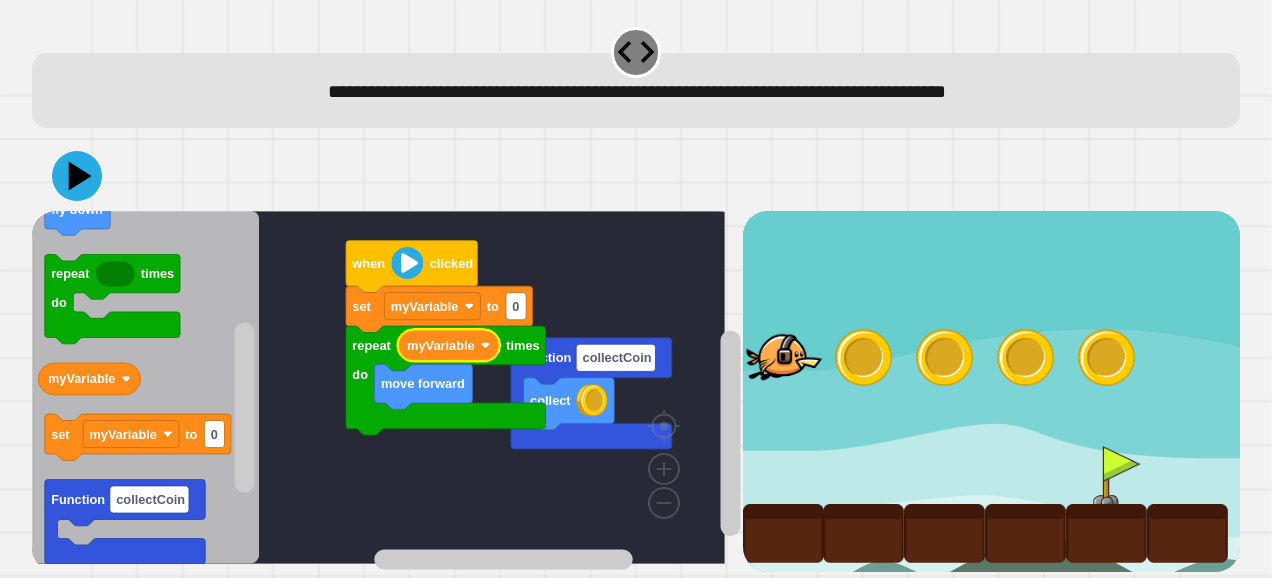click on "0" 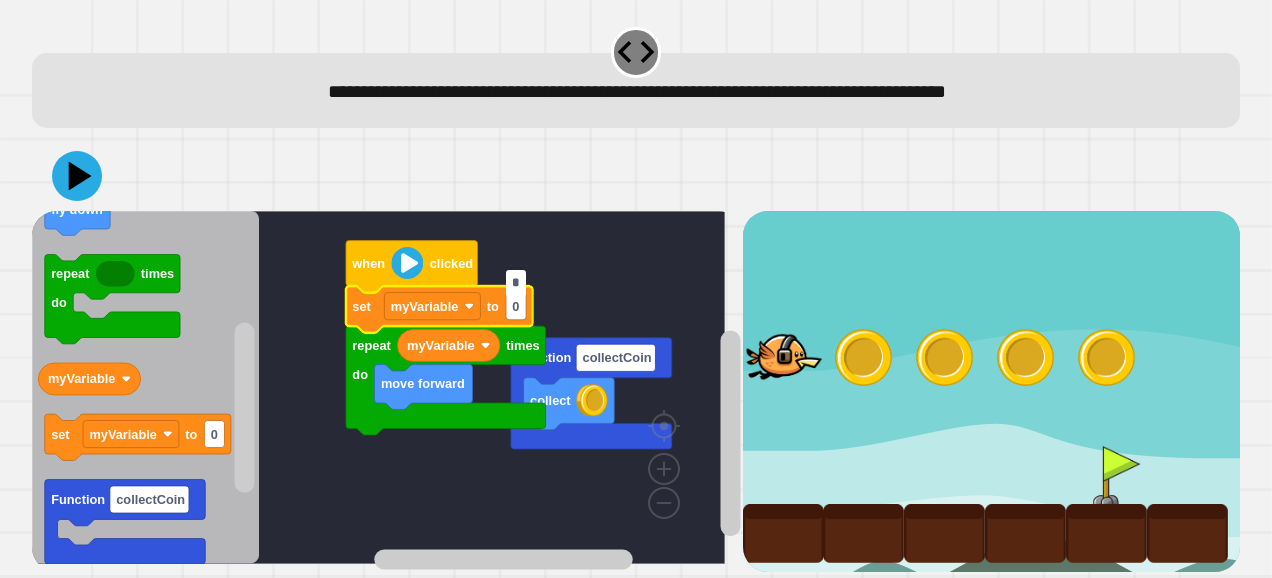 type on "*" 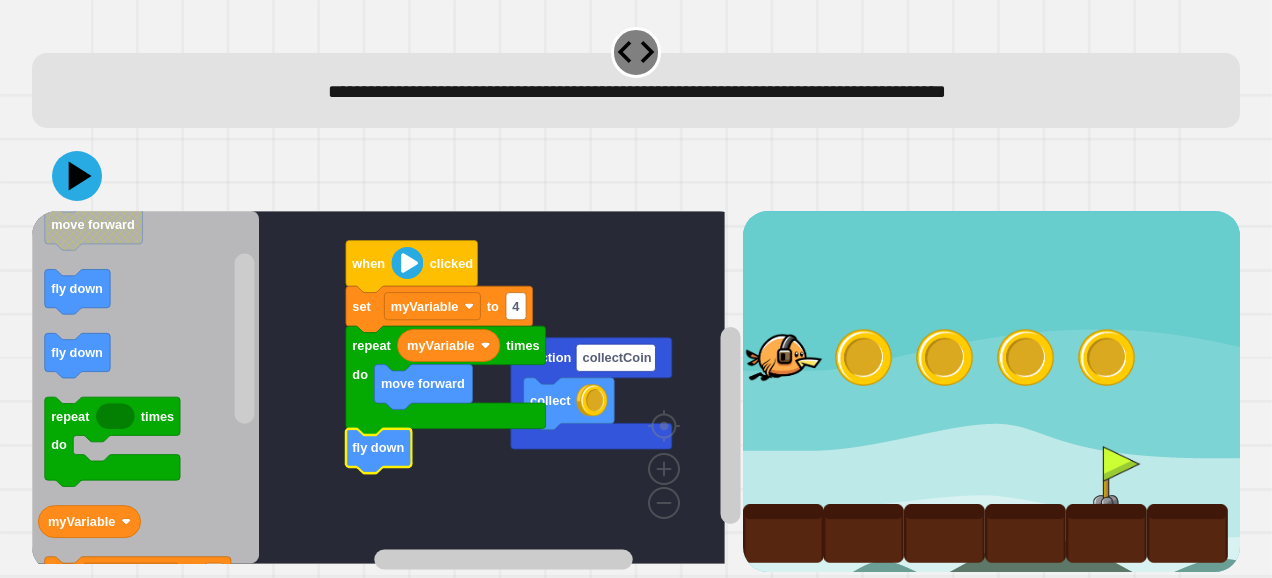 click 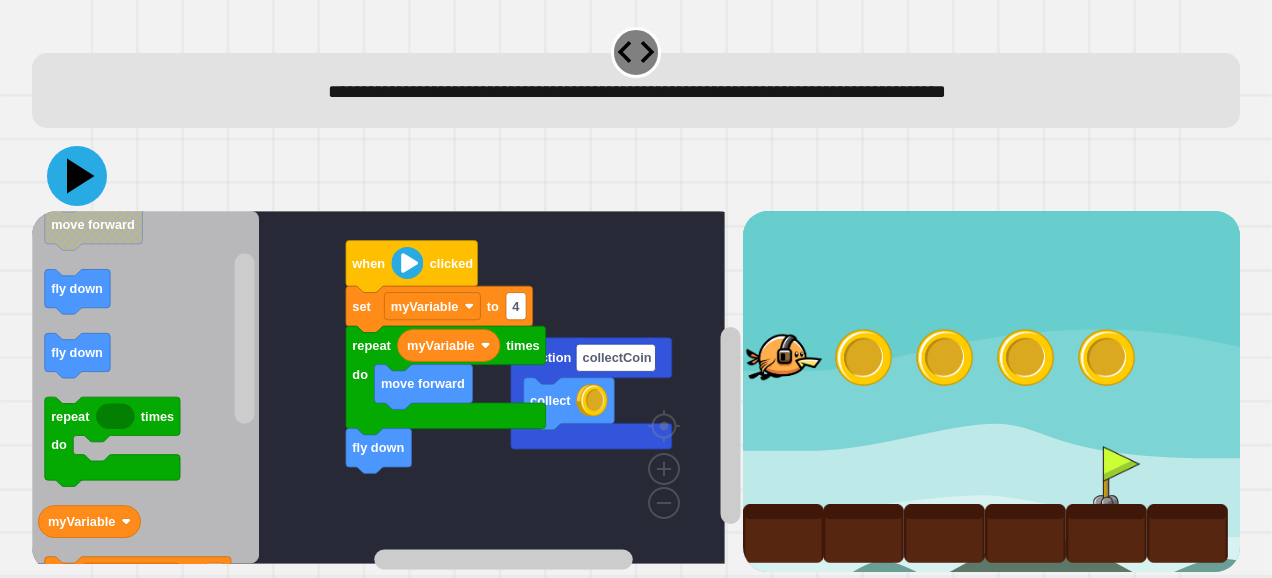 click 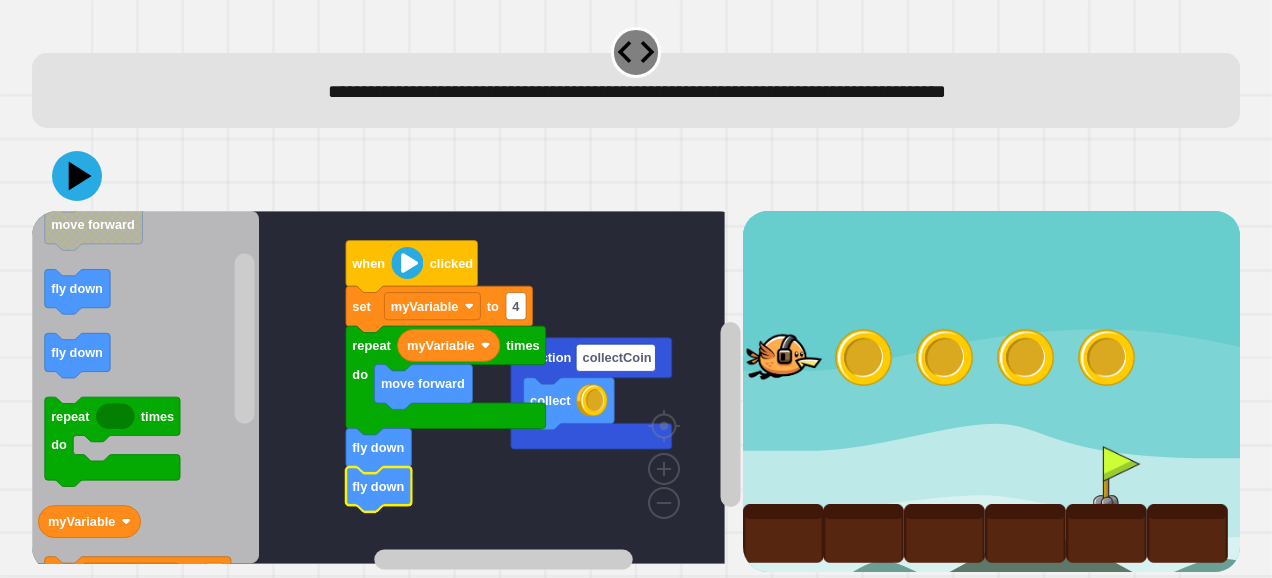 click 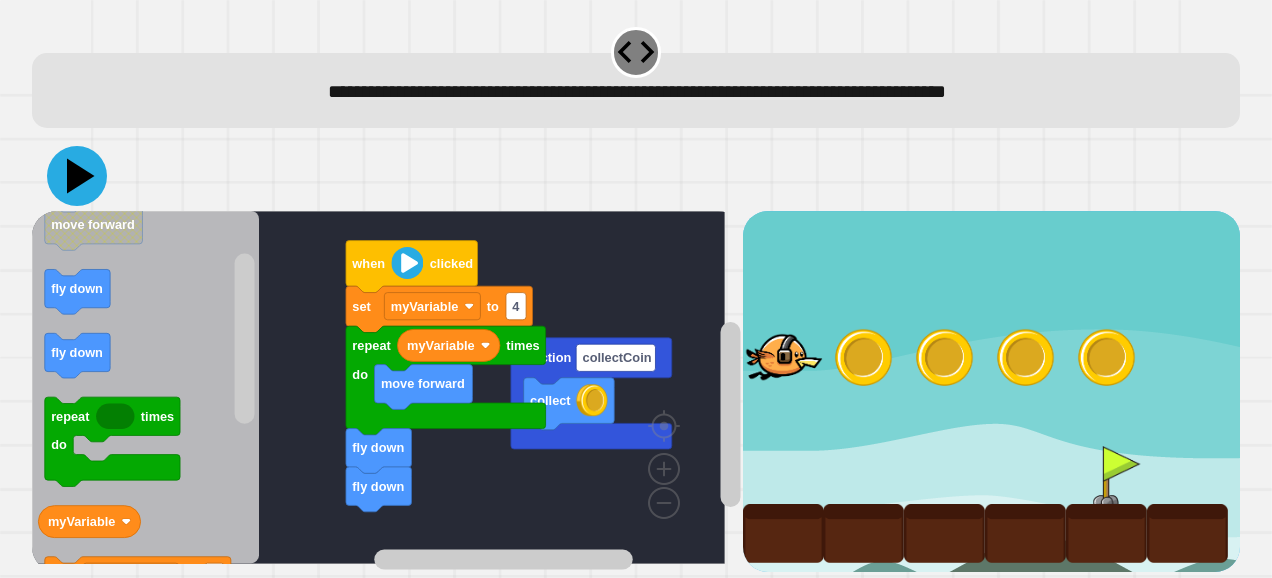 click 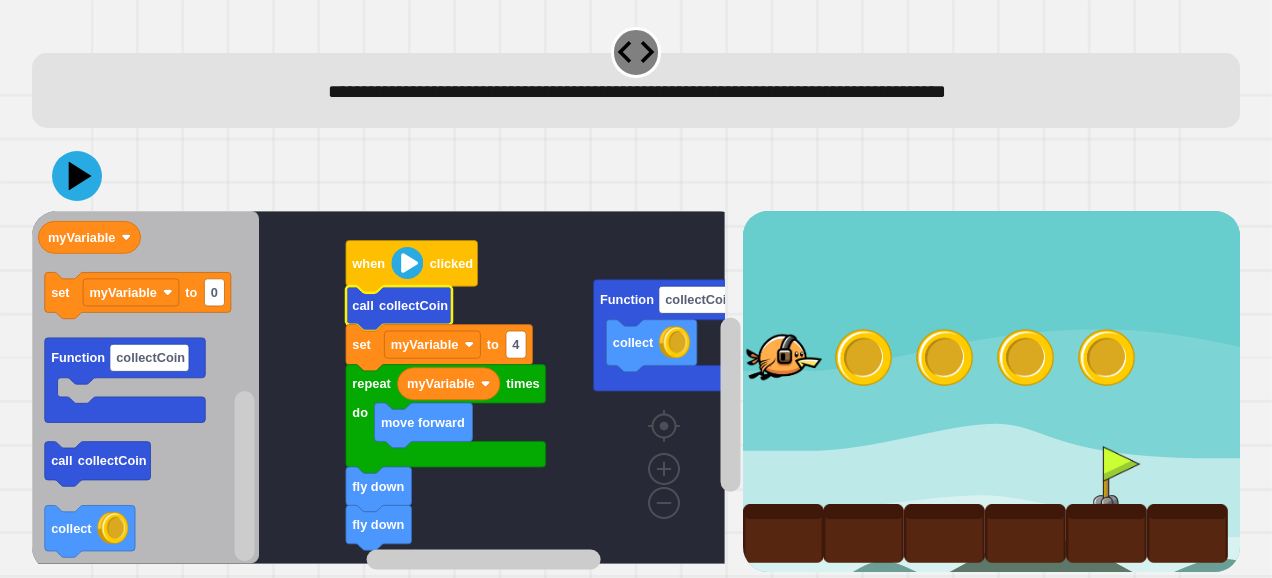 click 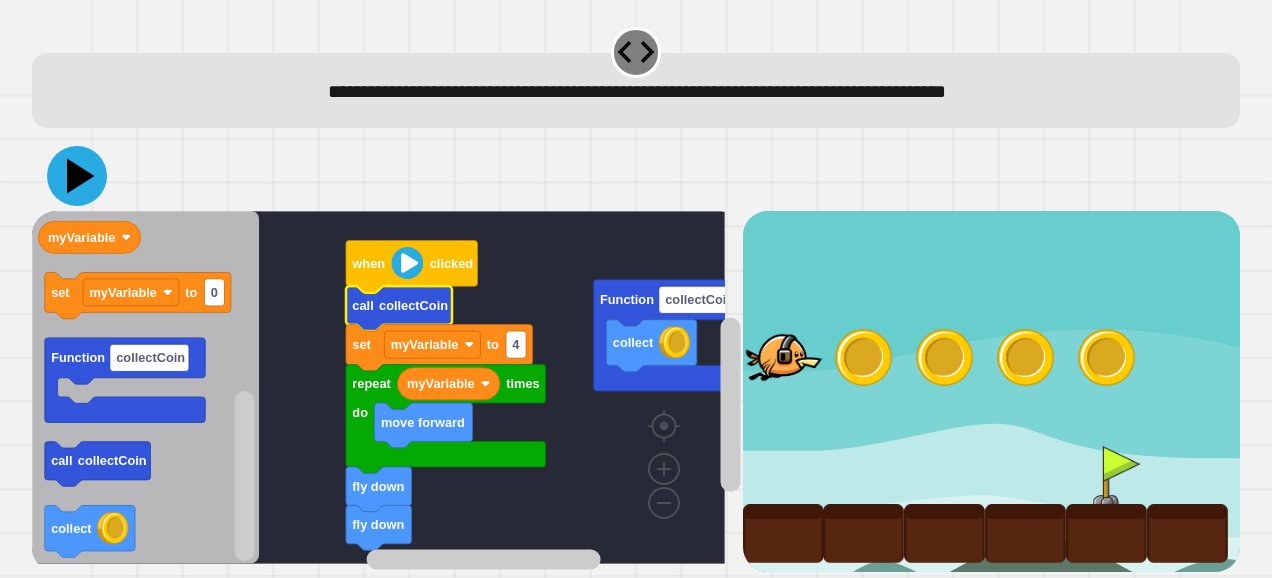 click 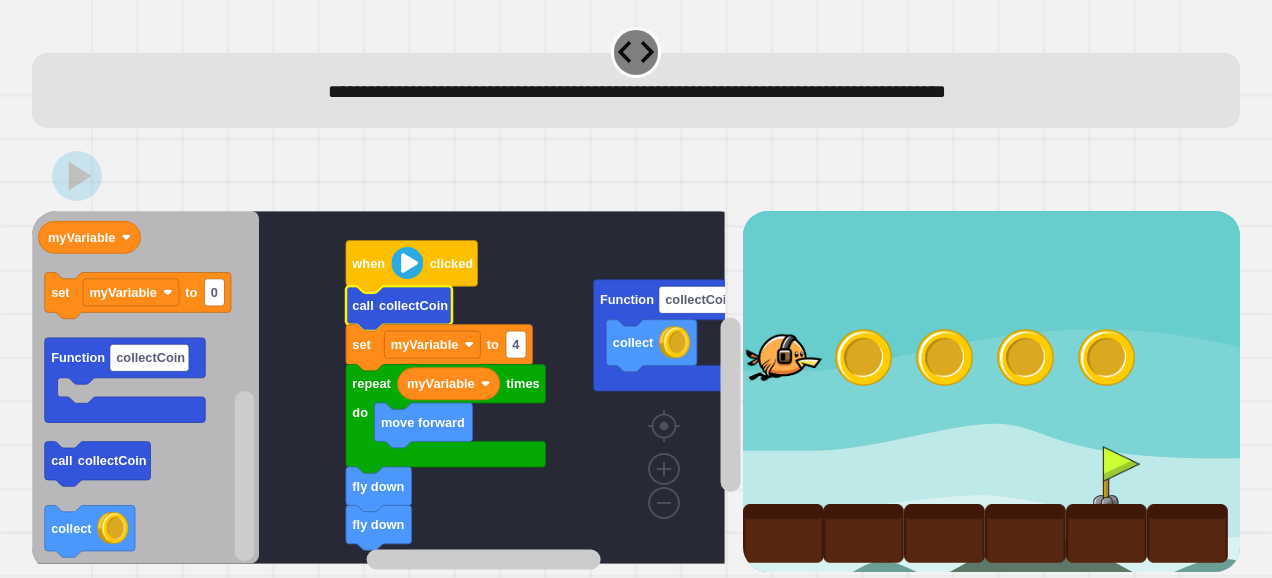click 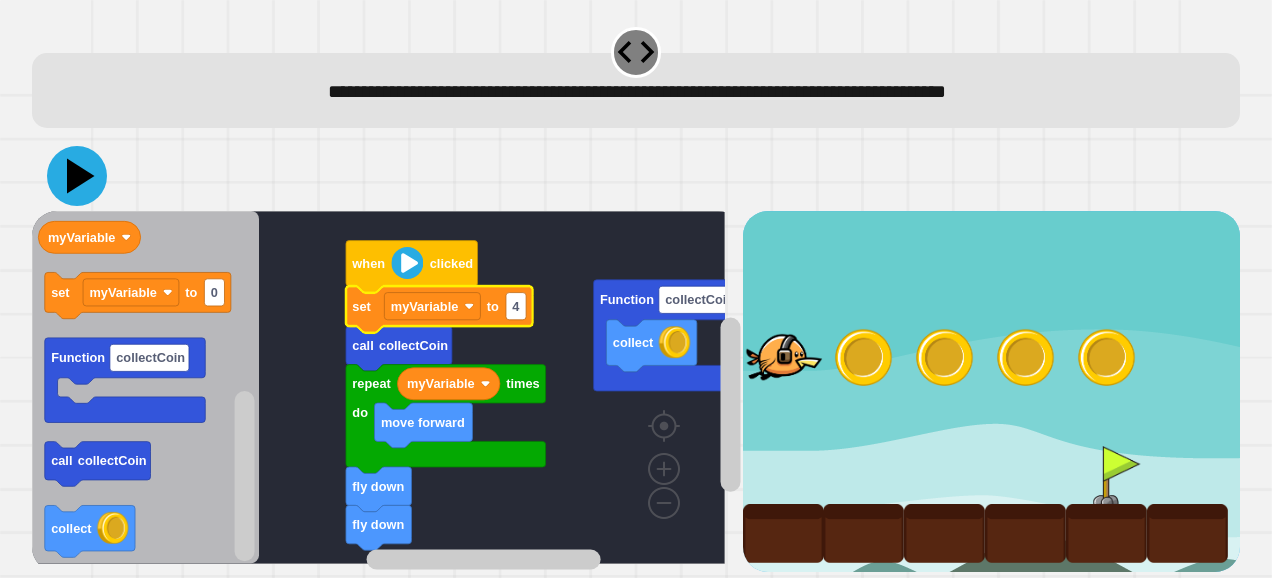 click 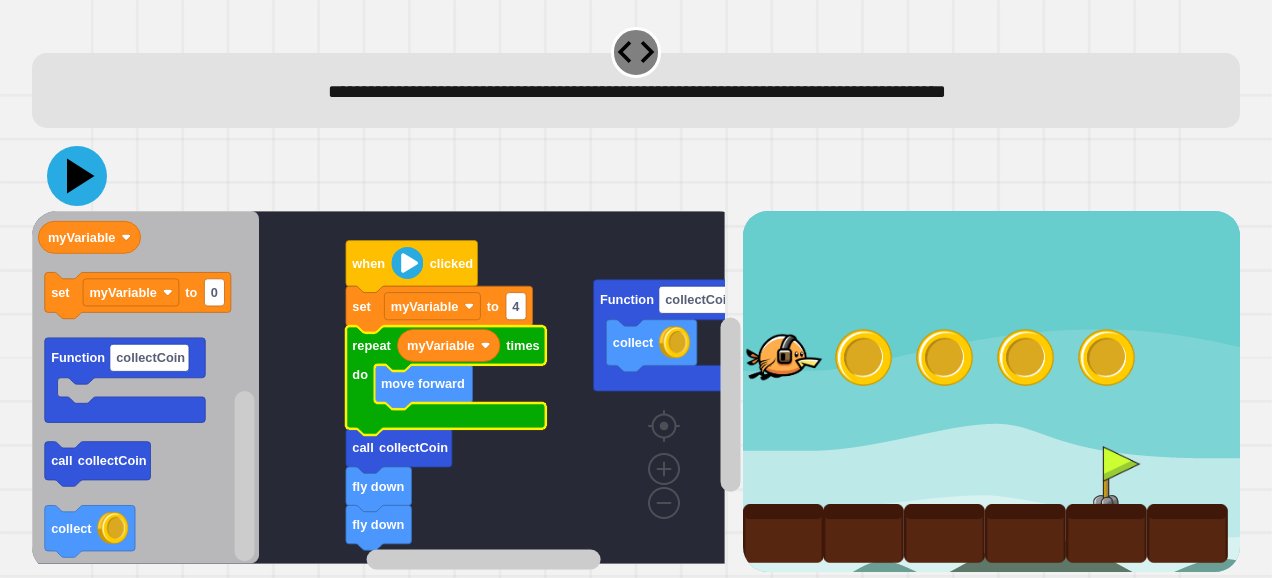 click 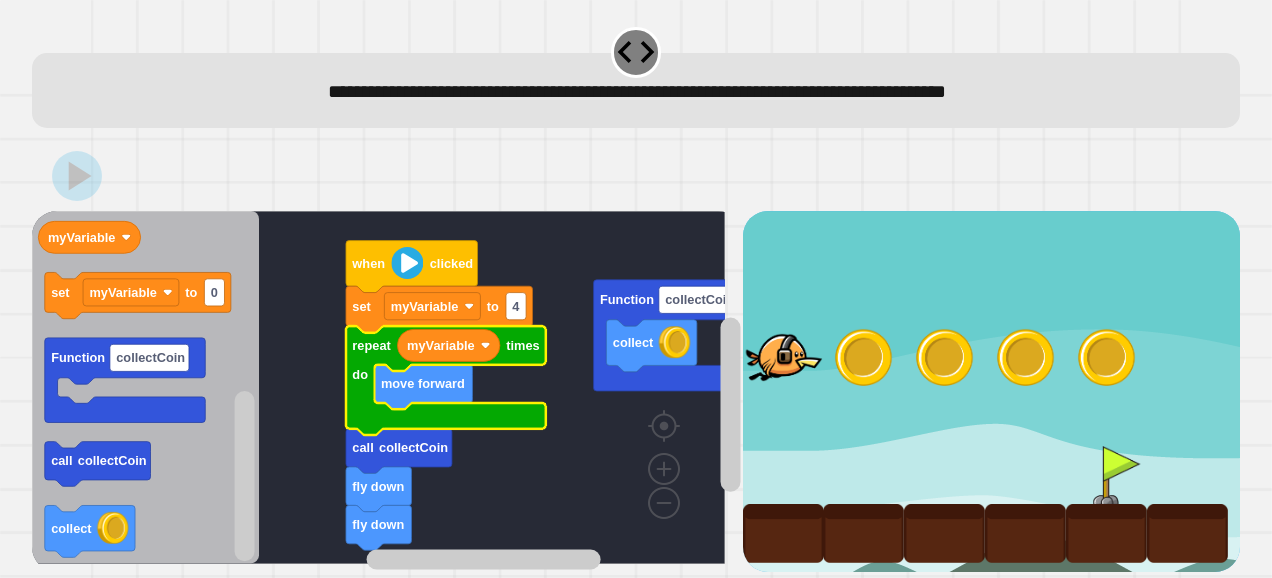 click 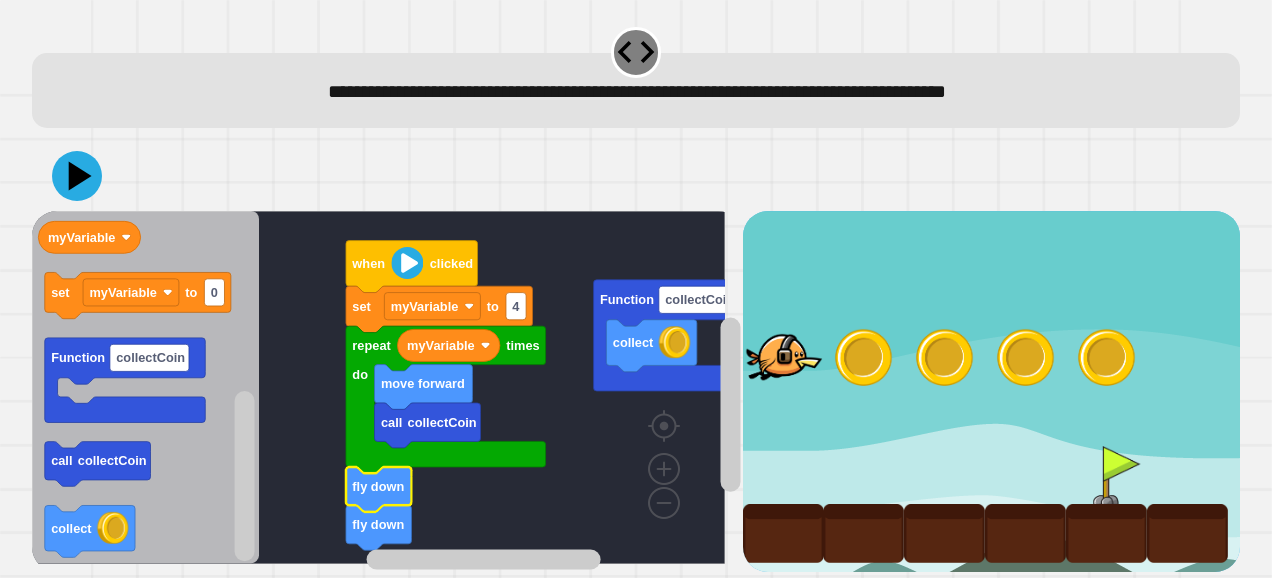 click 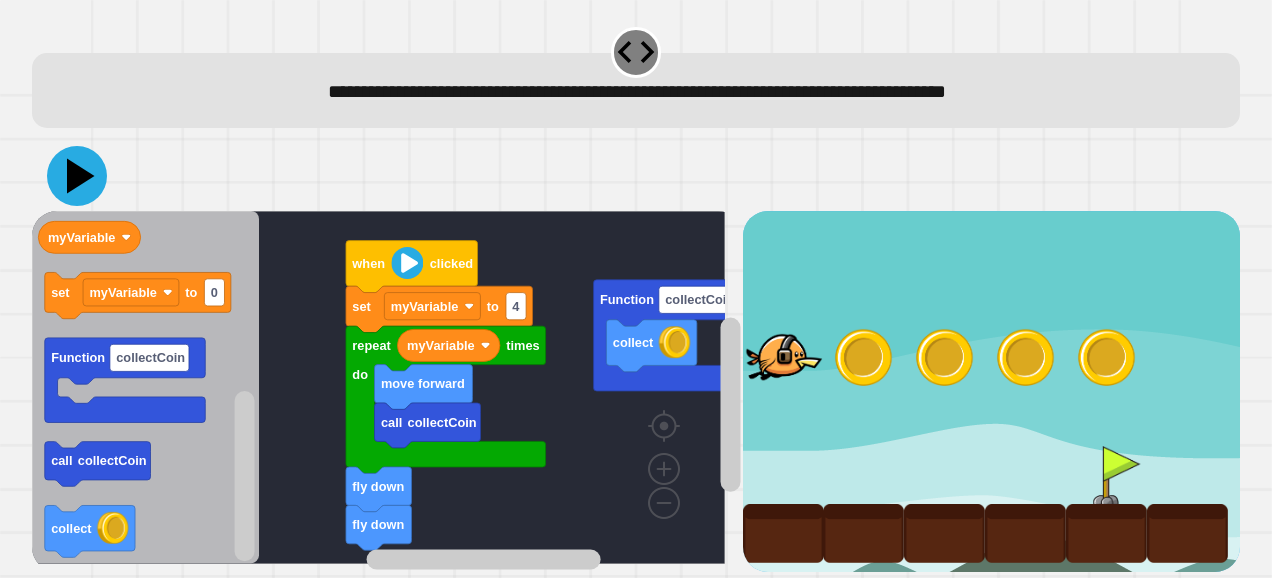 click 